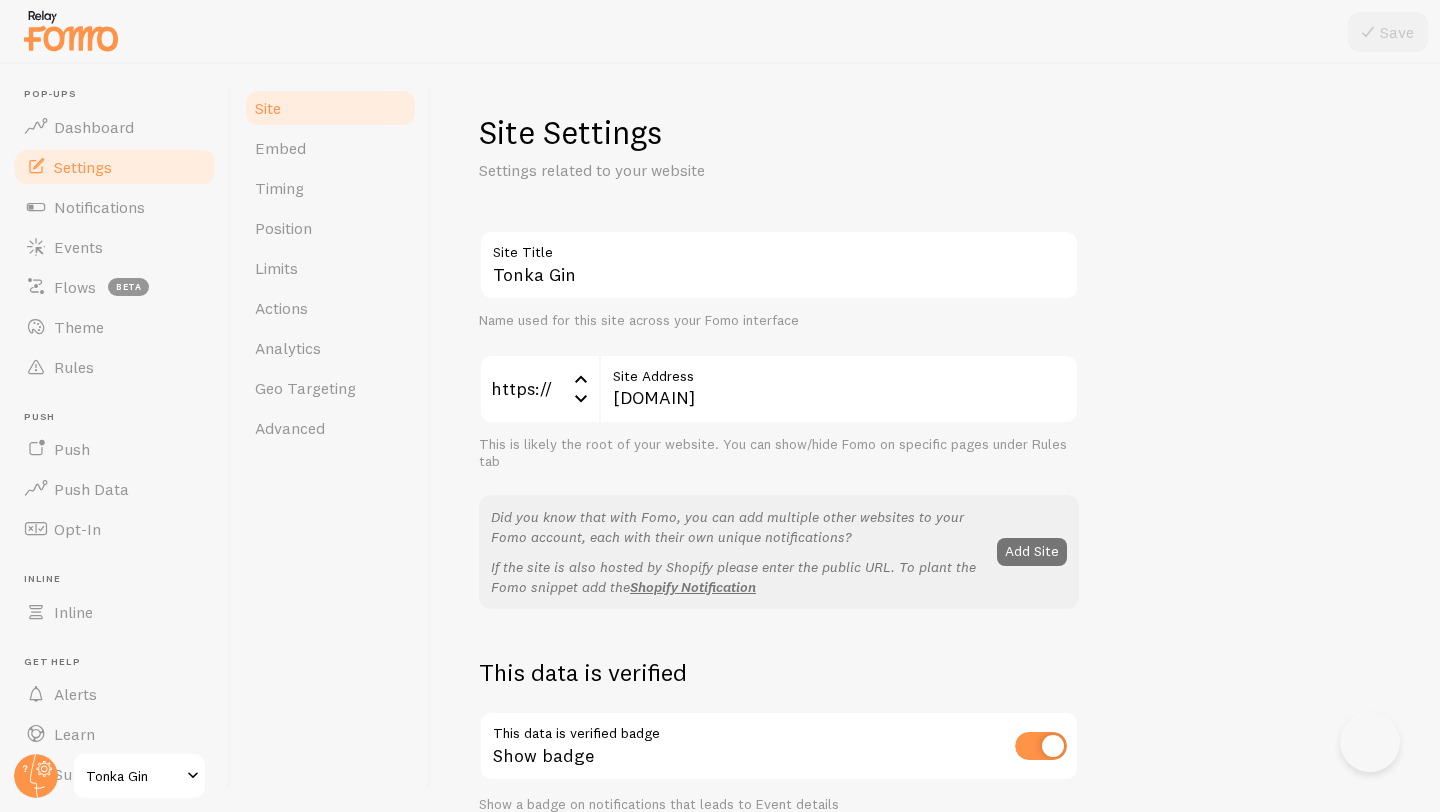scroll, scrollTop: 0, scrollLeft: 0, axis: both 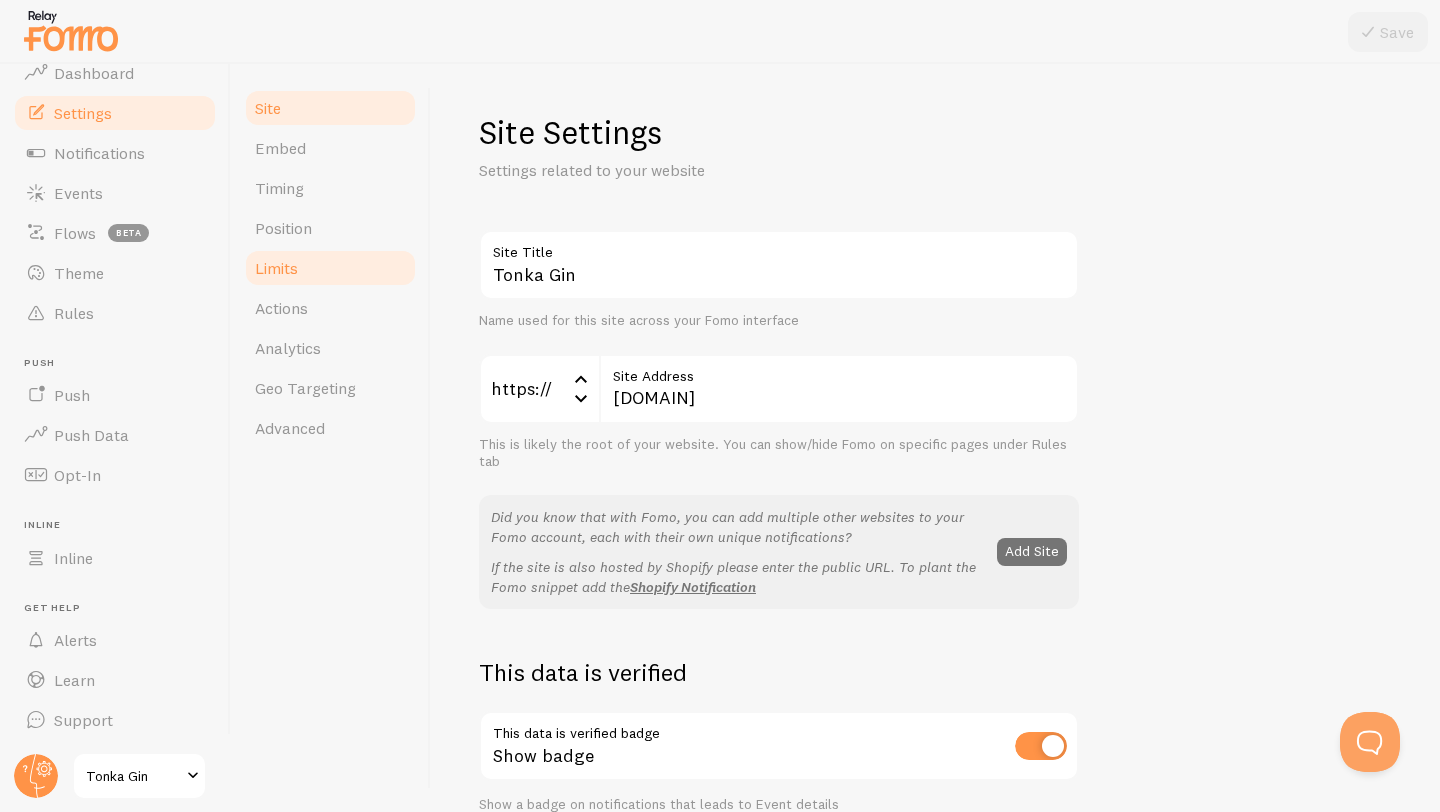 click on "Limits" at bounding box center (330, 268) 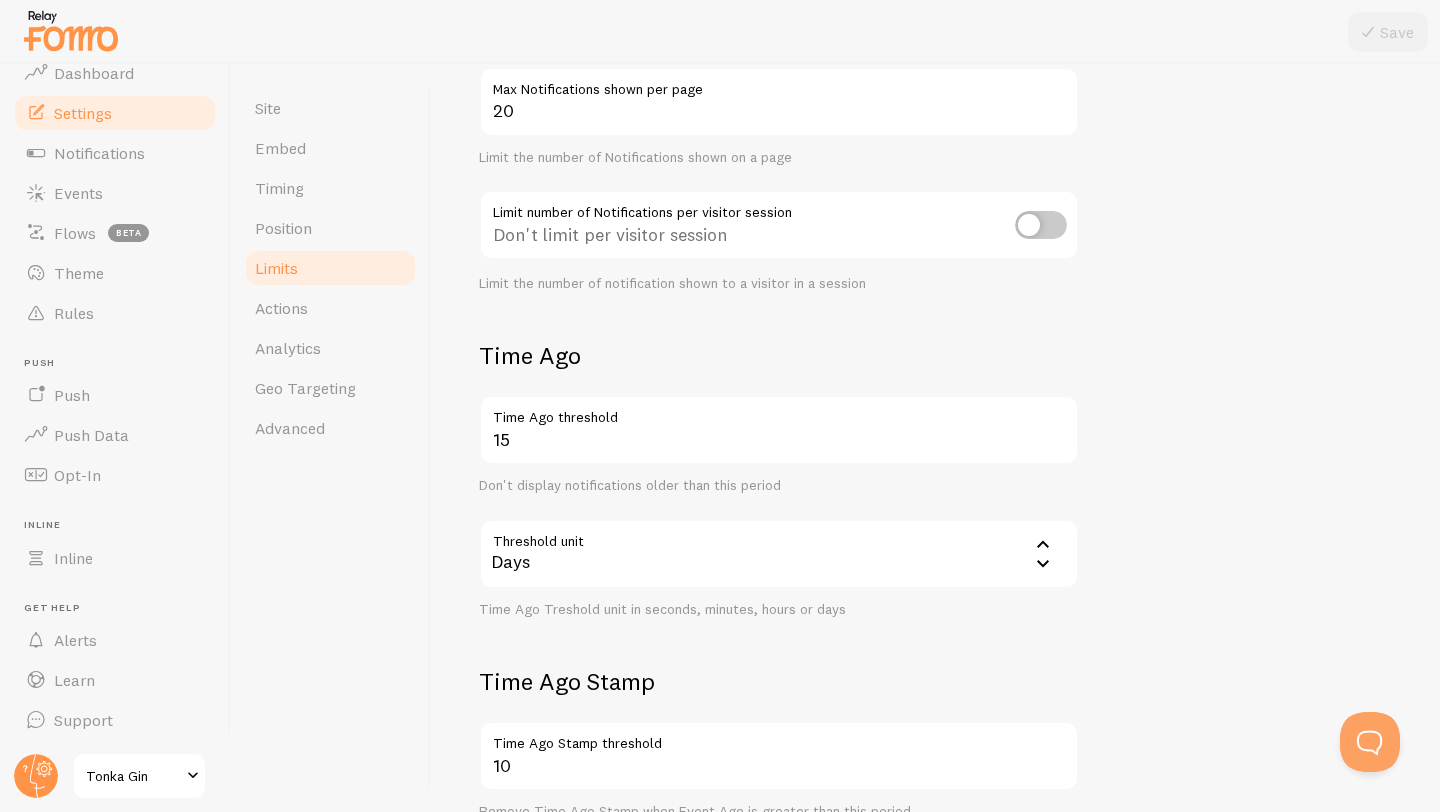scroll, scrollTop: 224, scrollLeft: 0, axis: vertical 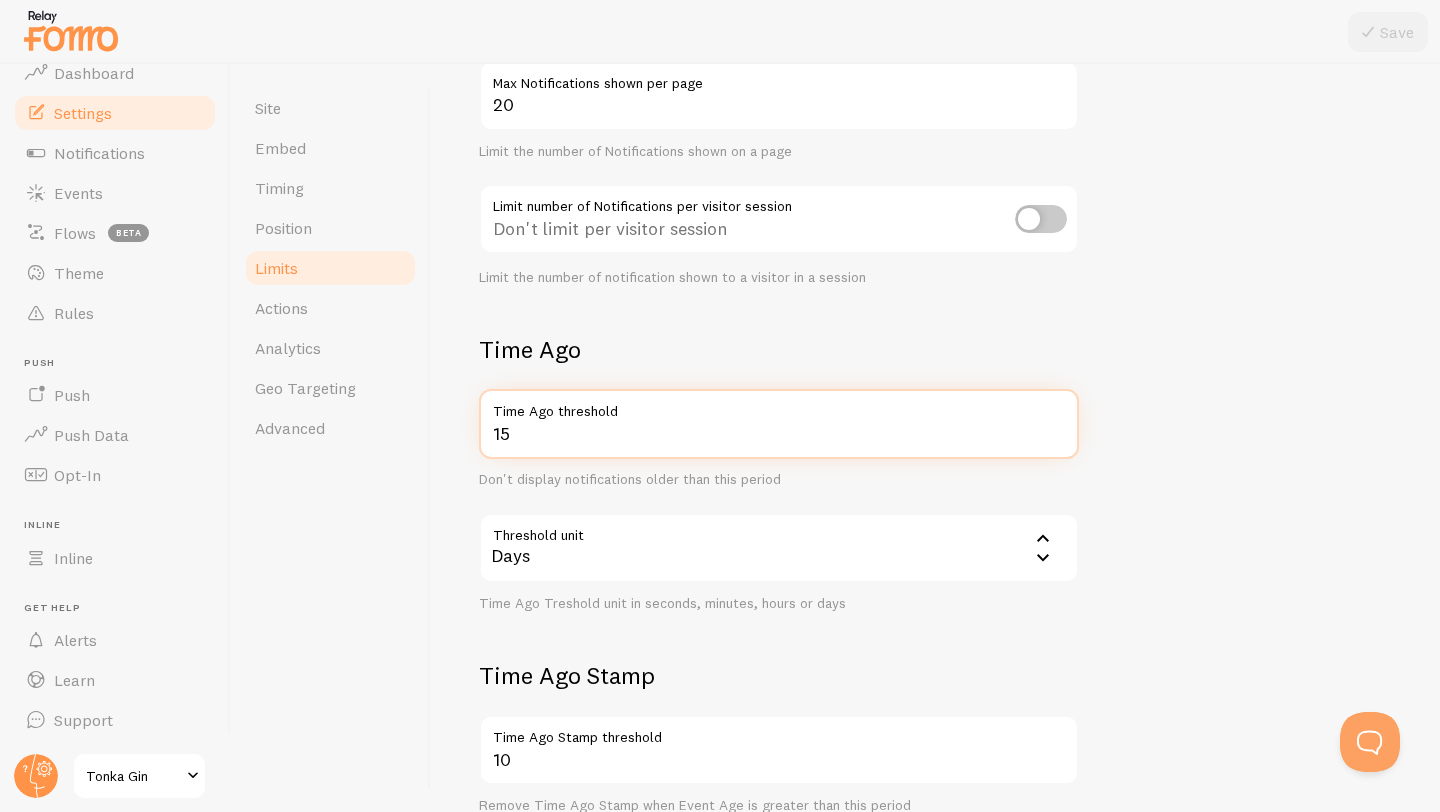 click on "15" at bounding box center (779, 424) 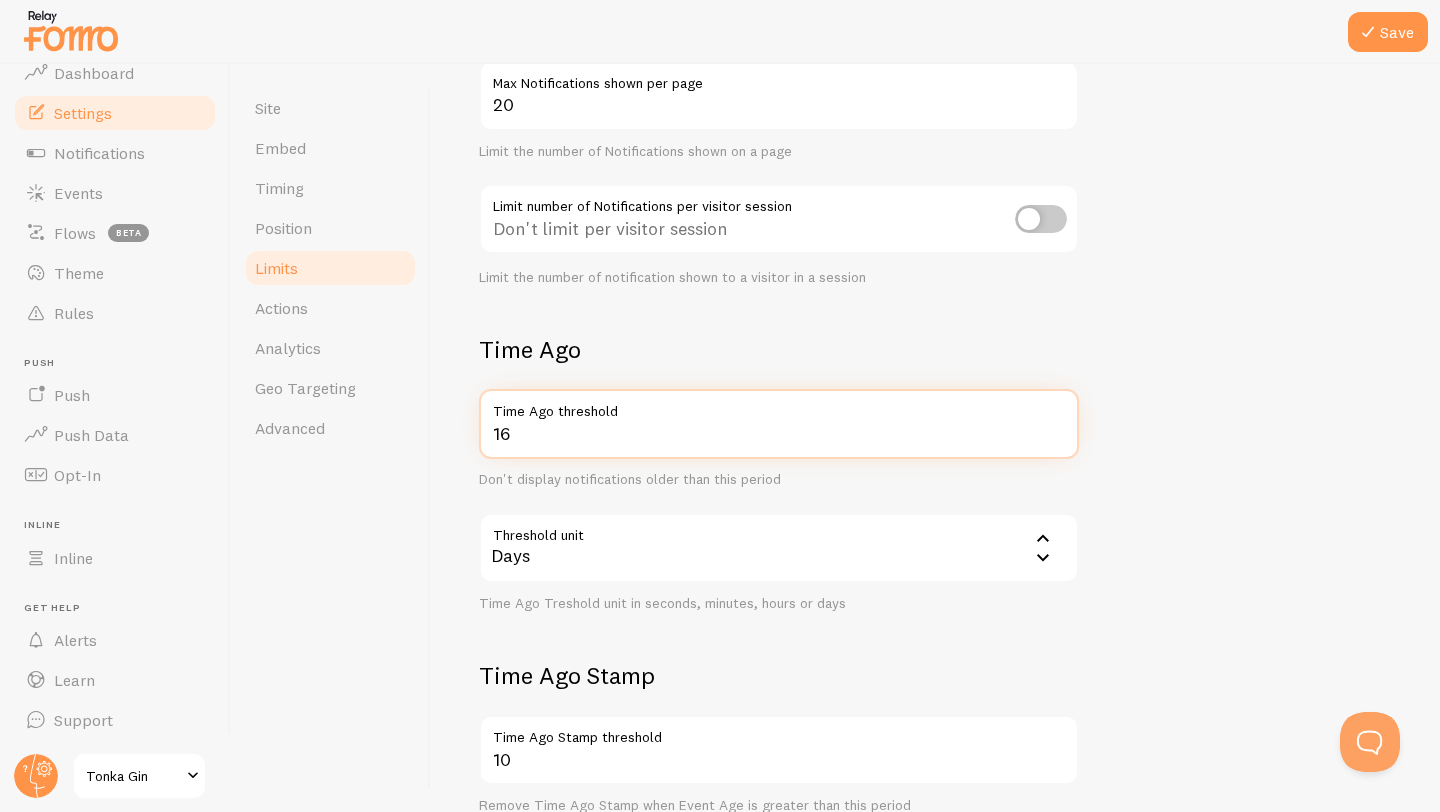 click on "16" at bounding box center (779, 424) 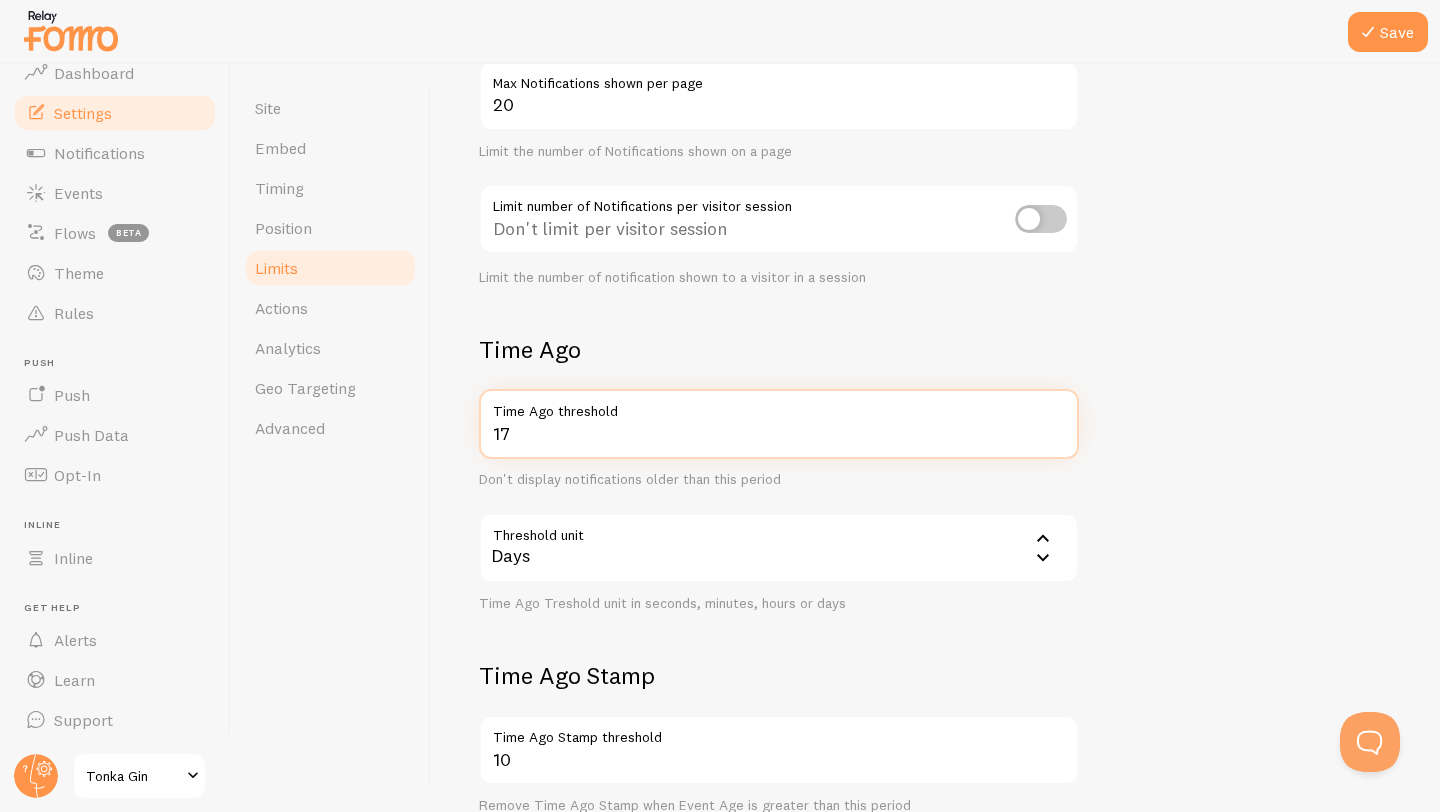 click on "17" at bounding box center (779, 424) 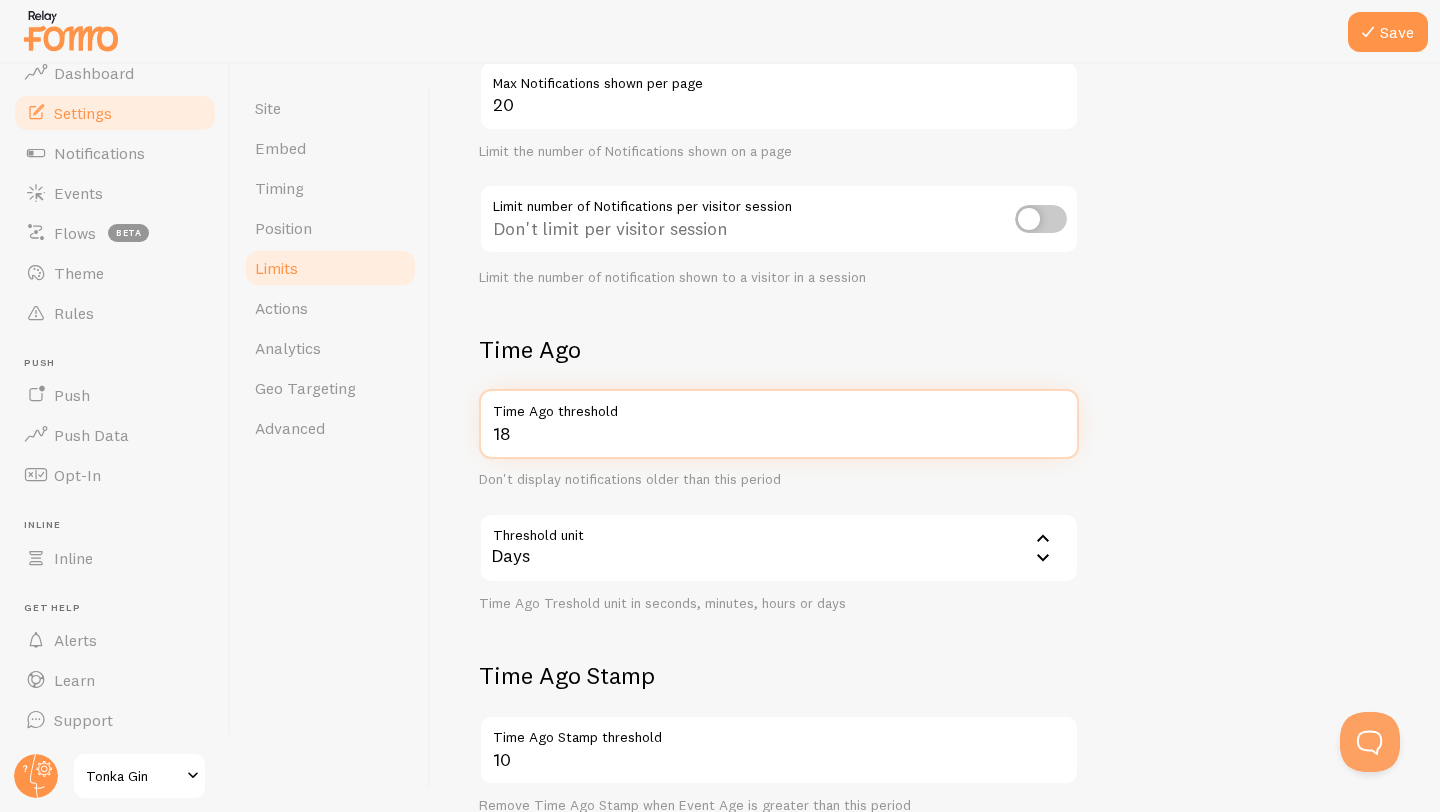 click on "18" at bounding box center [779, 424] 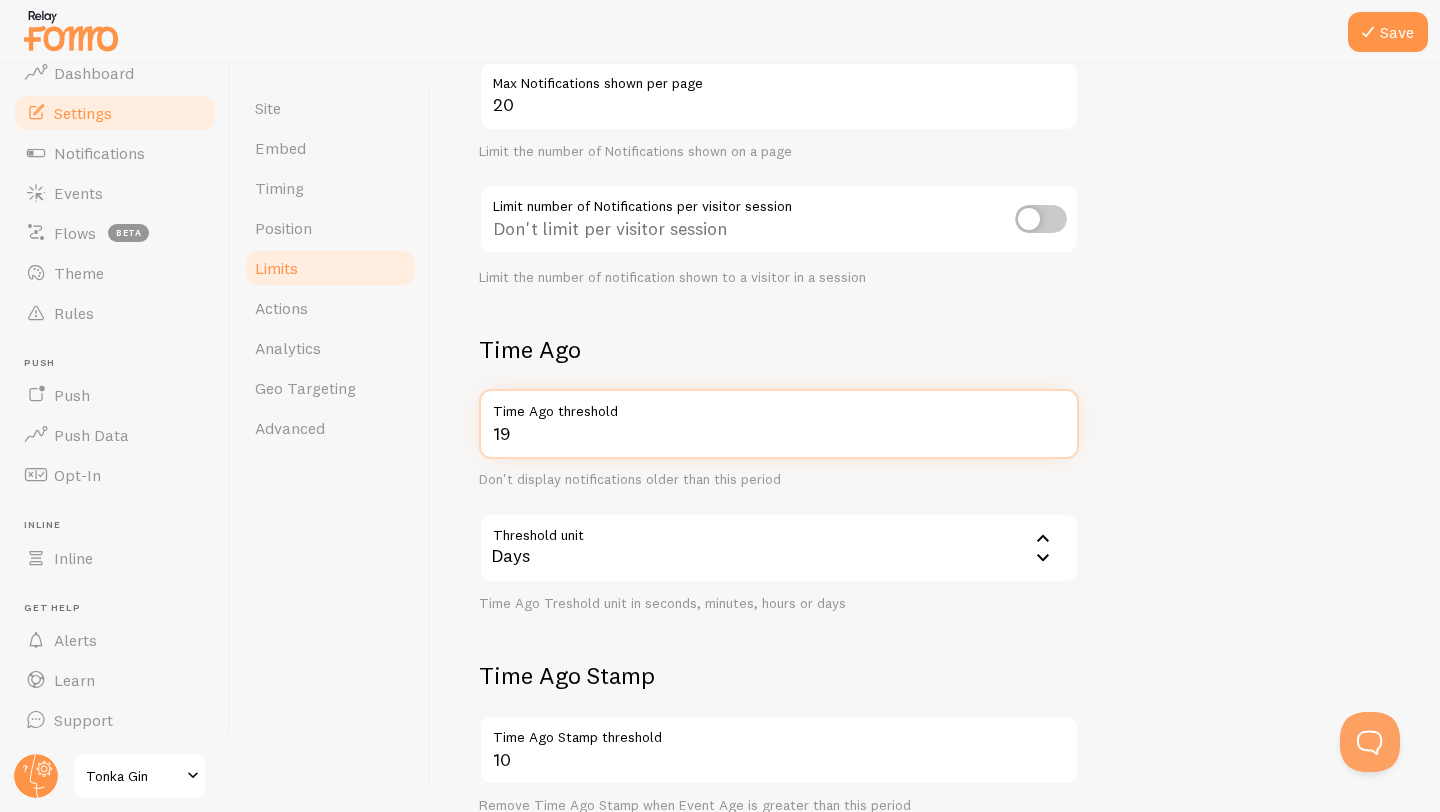 click on "19" at bounding box center [779, 424] 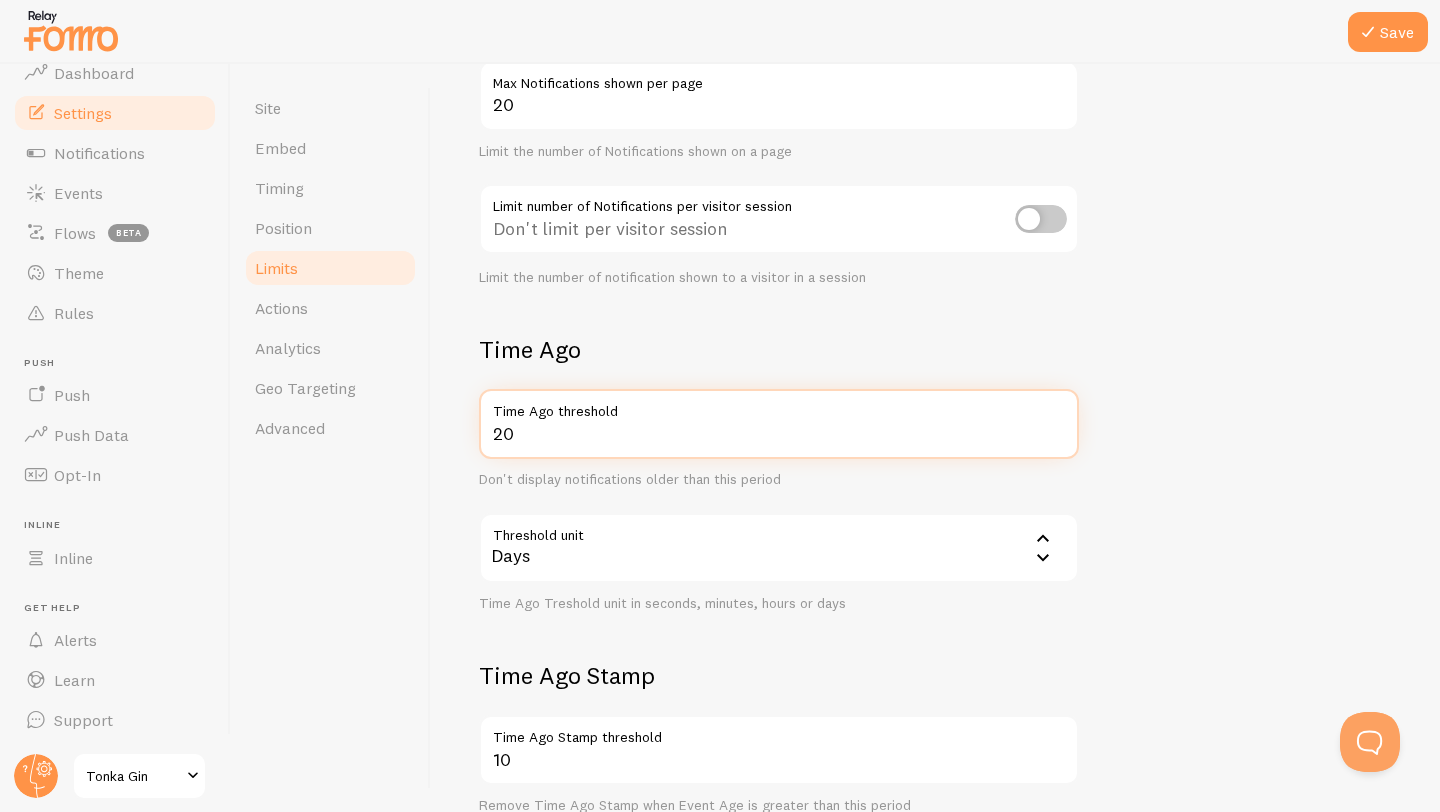 click on "20" at bounding box center (779, 424) 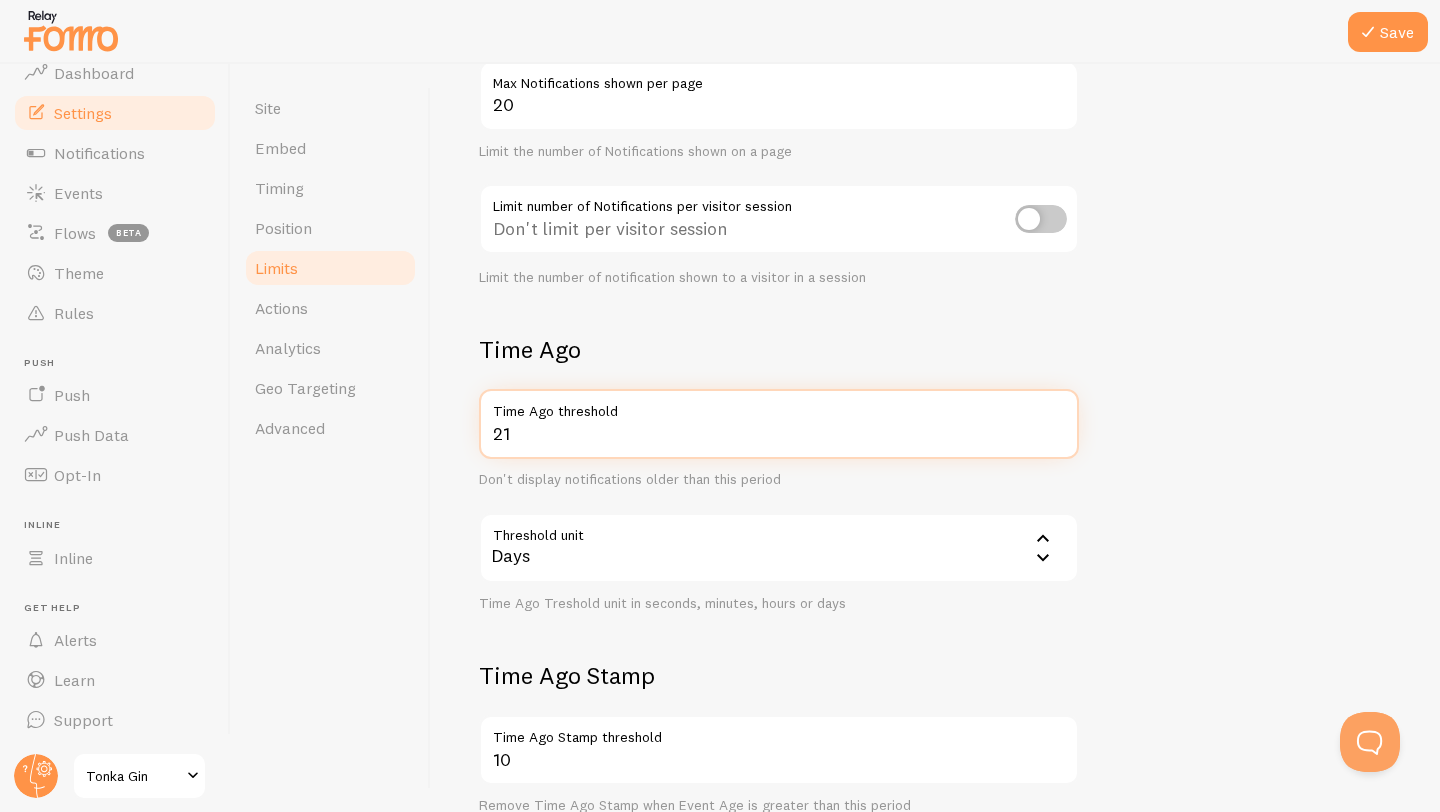 click on "21" at bounding box center [779, 424] 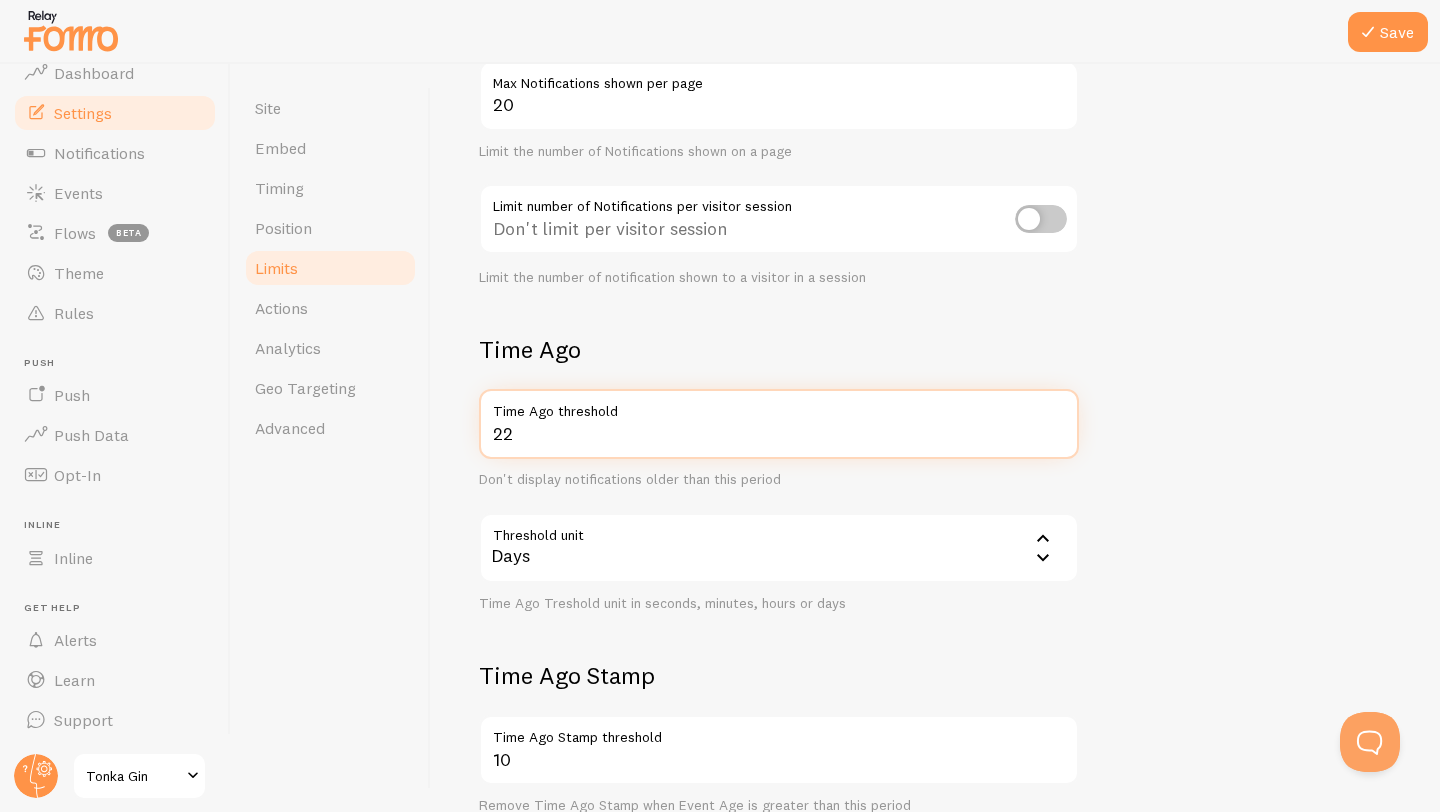 click on "22" at bounding box center [779, 424] 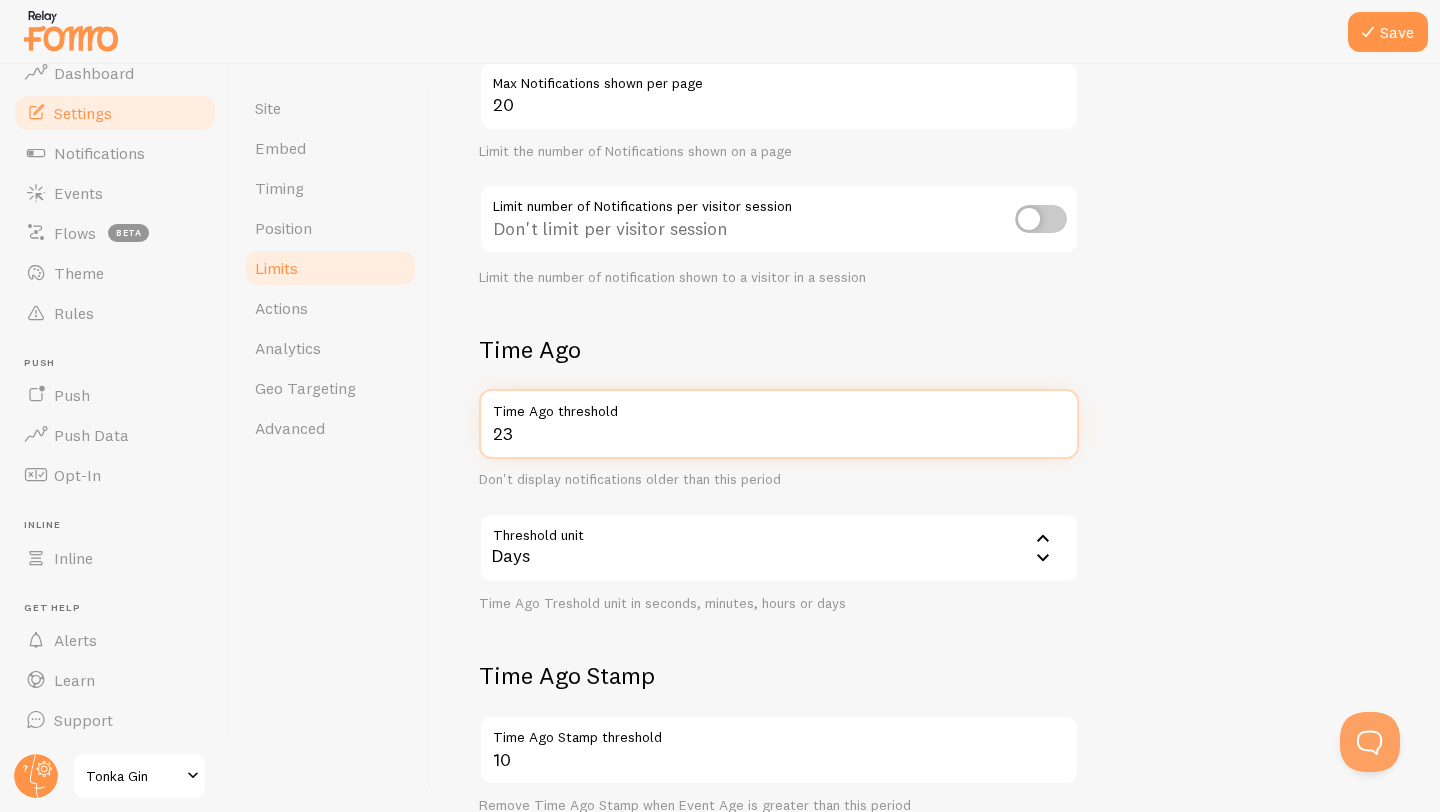 click on "23" at bounding box center (779, 424) 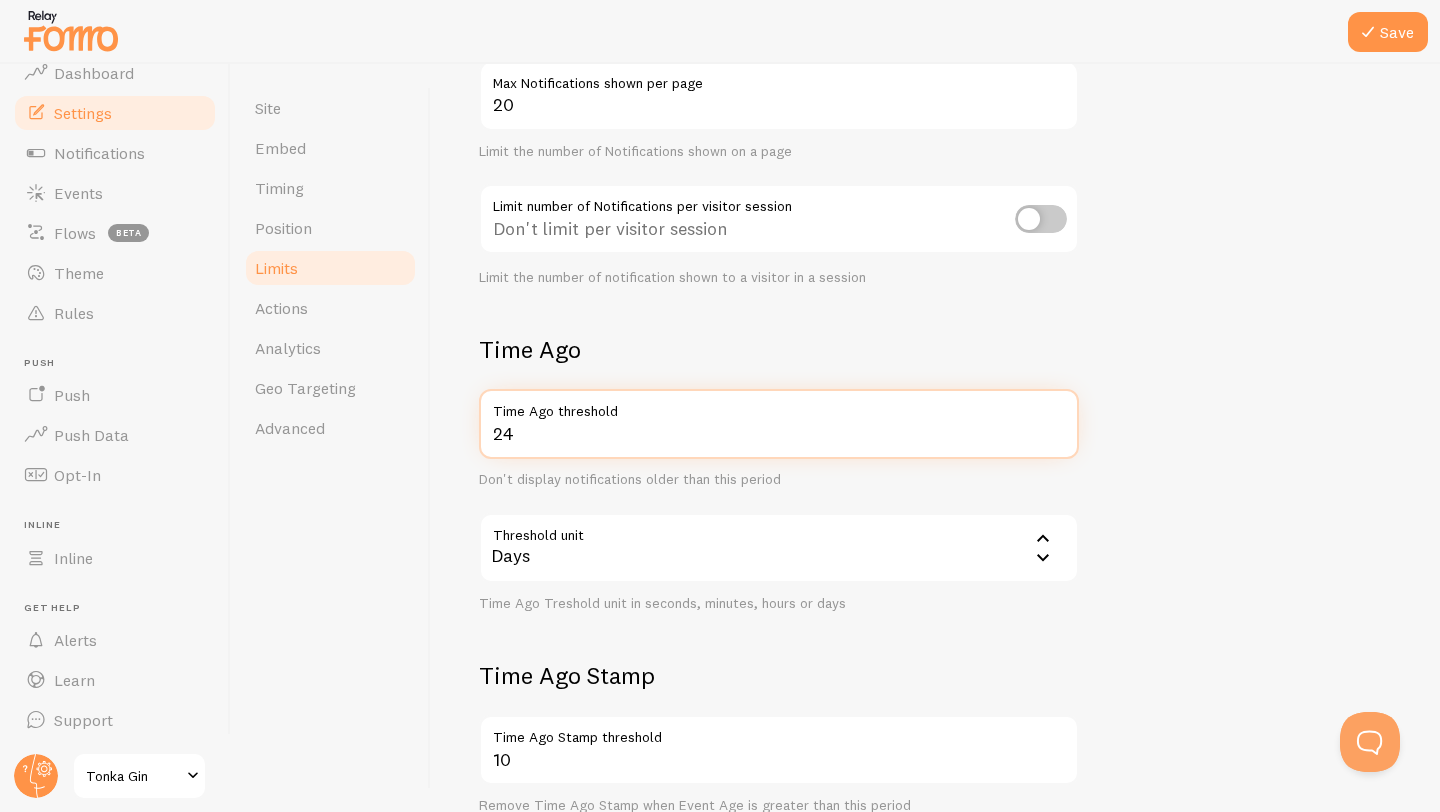 click on "24" at bounding box center [779, 424] 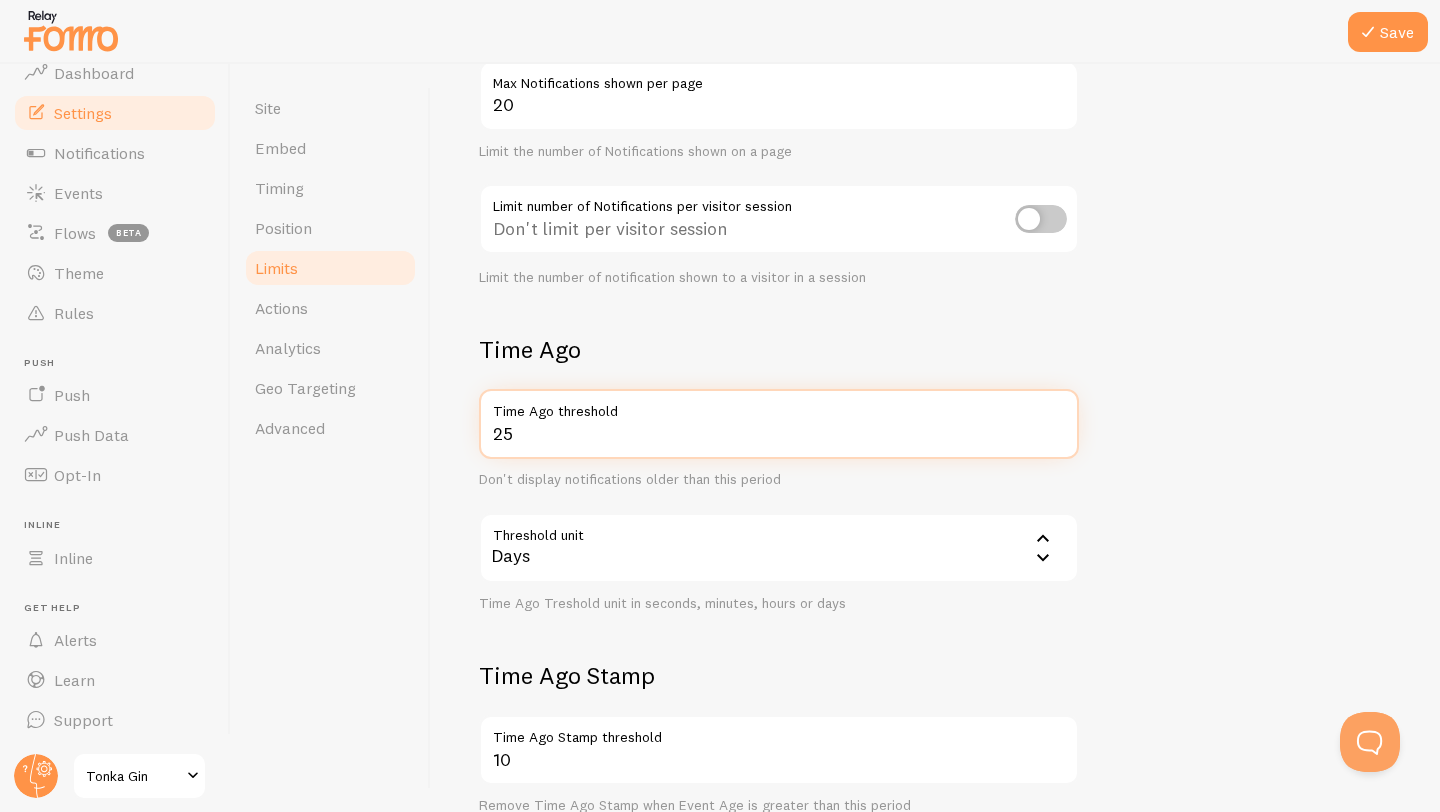 click on "25" at bounding box center (779, 424) 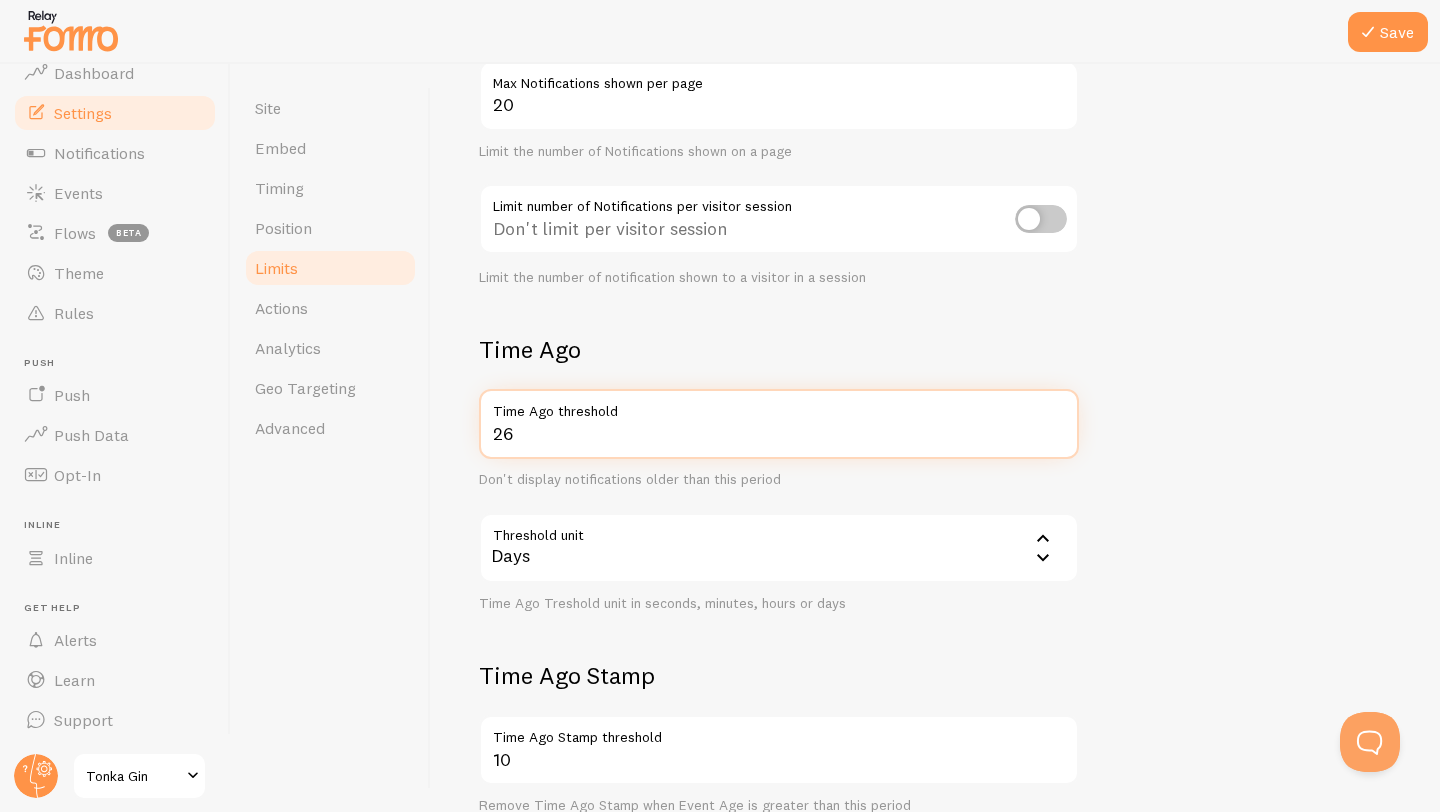 click on "26" at bounding box center (779, 424) 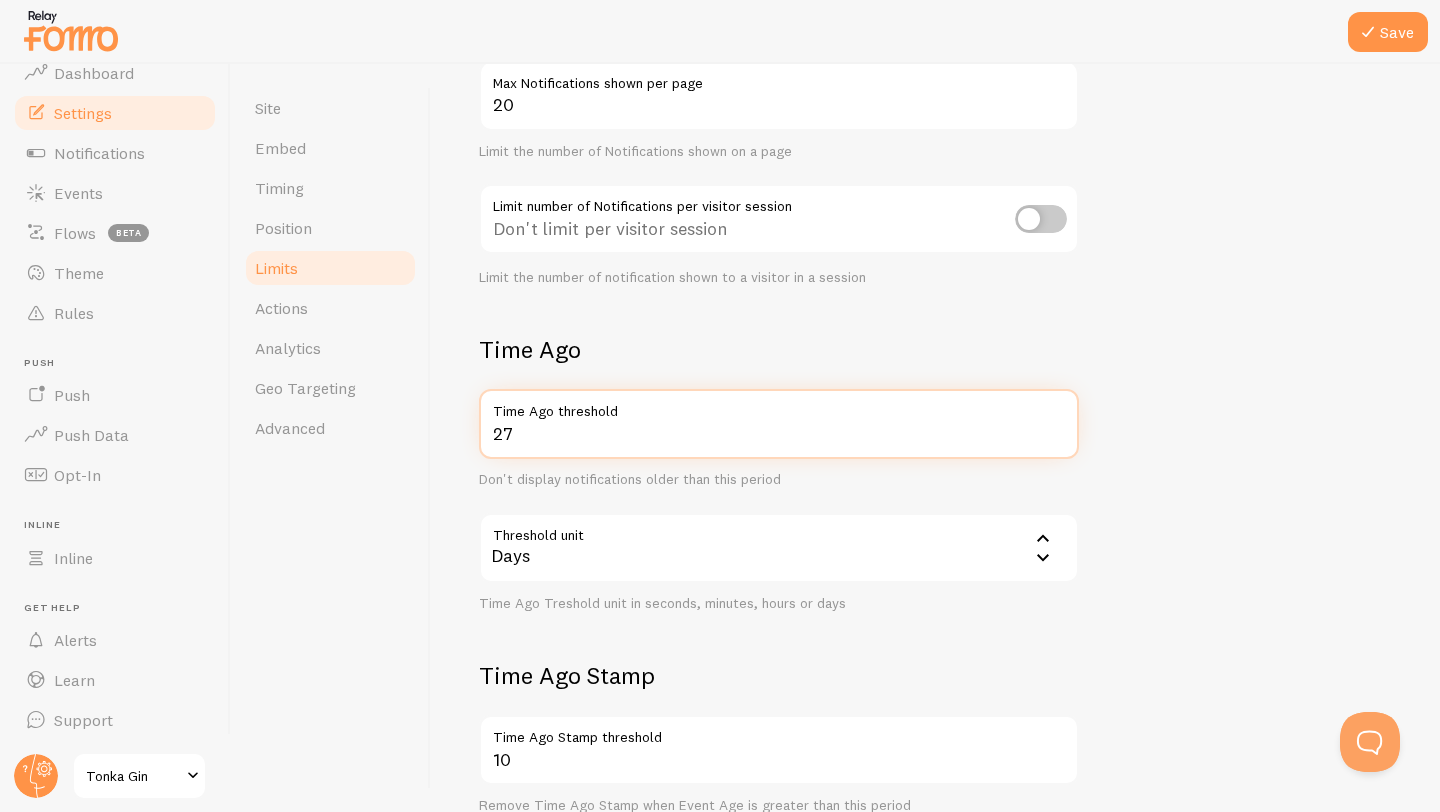 click on "27" at bounding box center (779, 424) 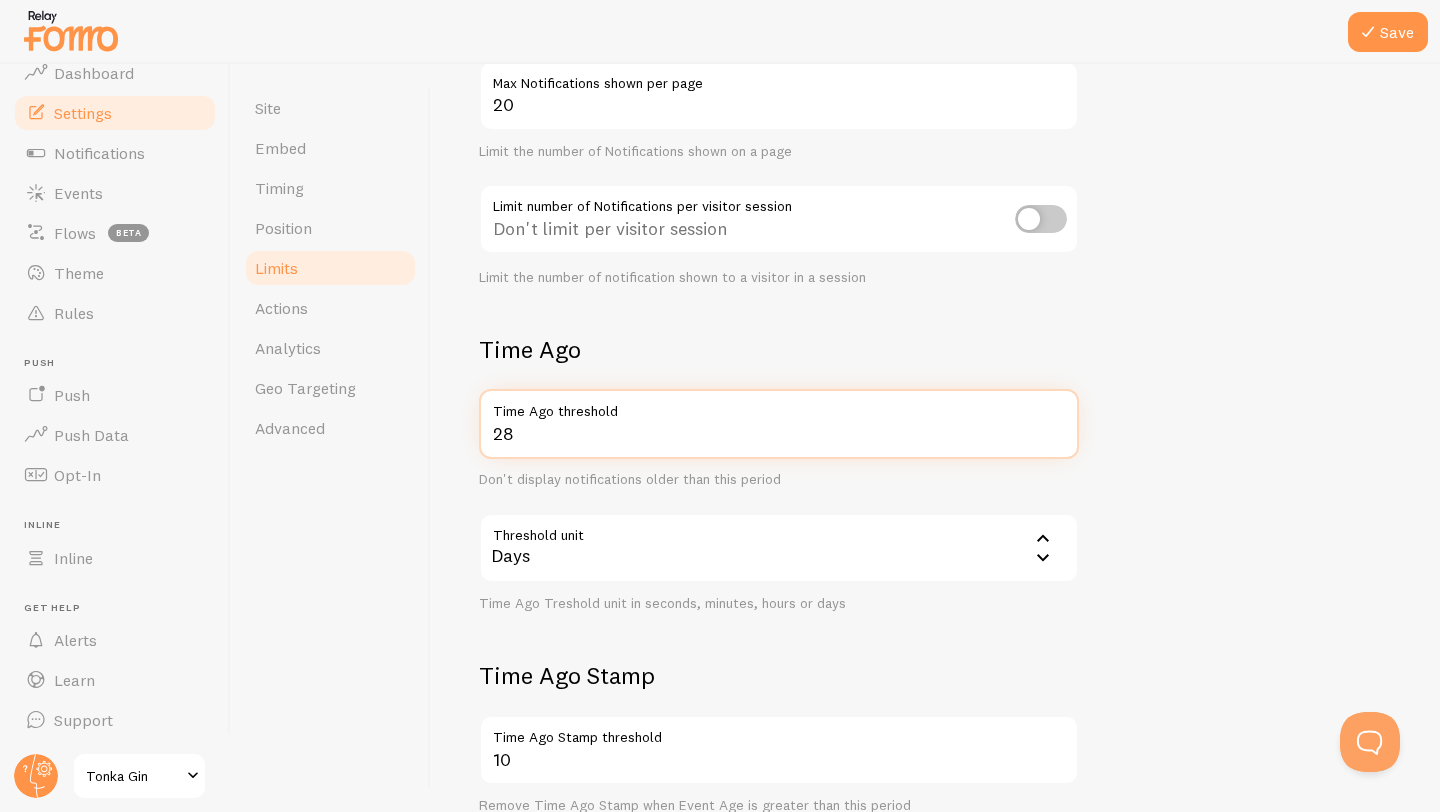 click on "28" at bounding box center (779, 424) 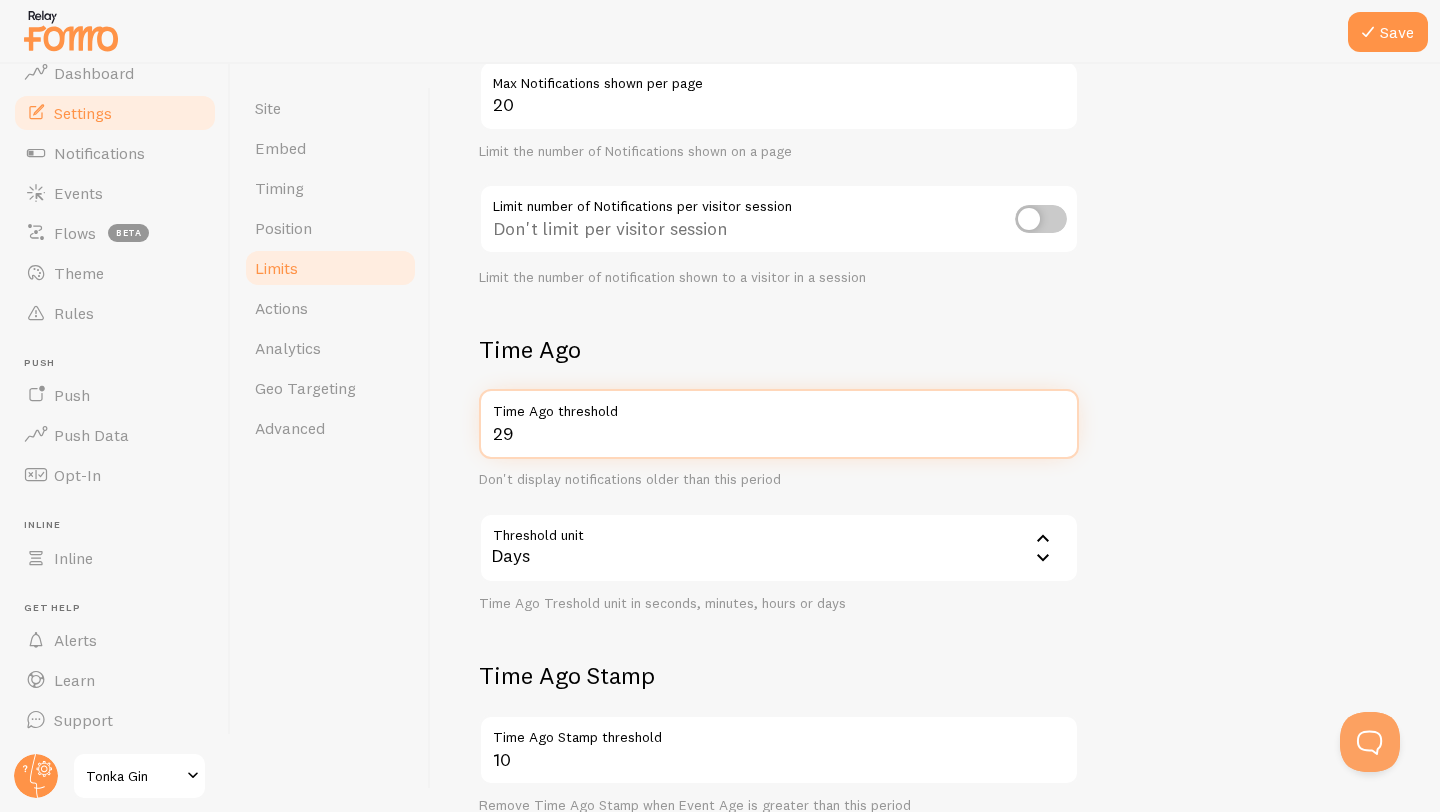 click on "29" at bounding box center [779, 424] 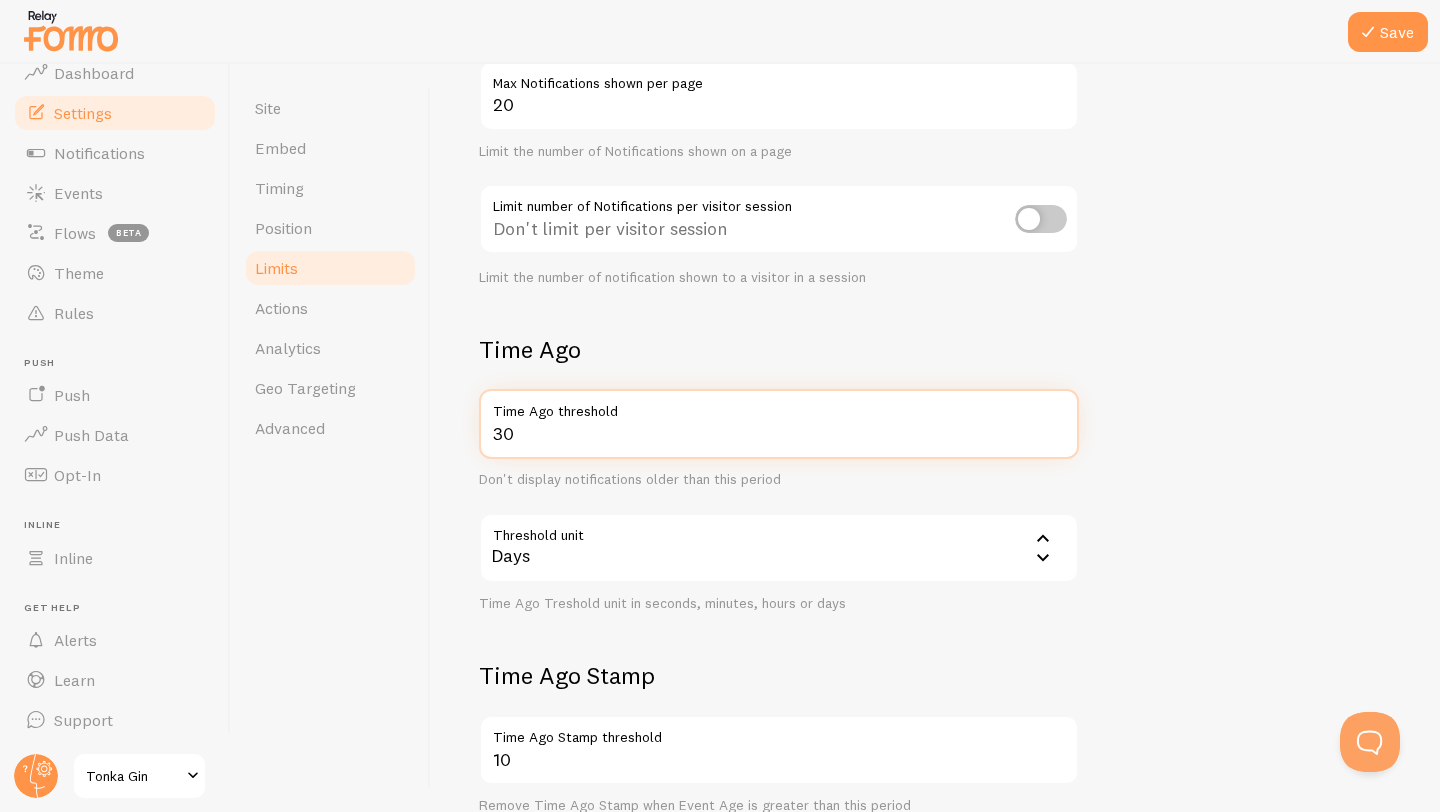 click on "30" at bounding box center [779, 424] 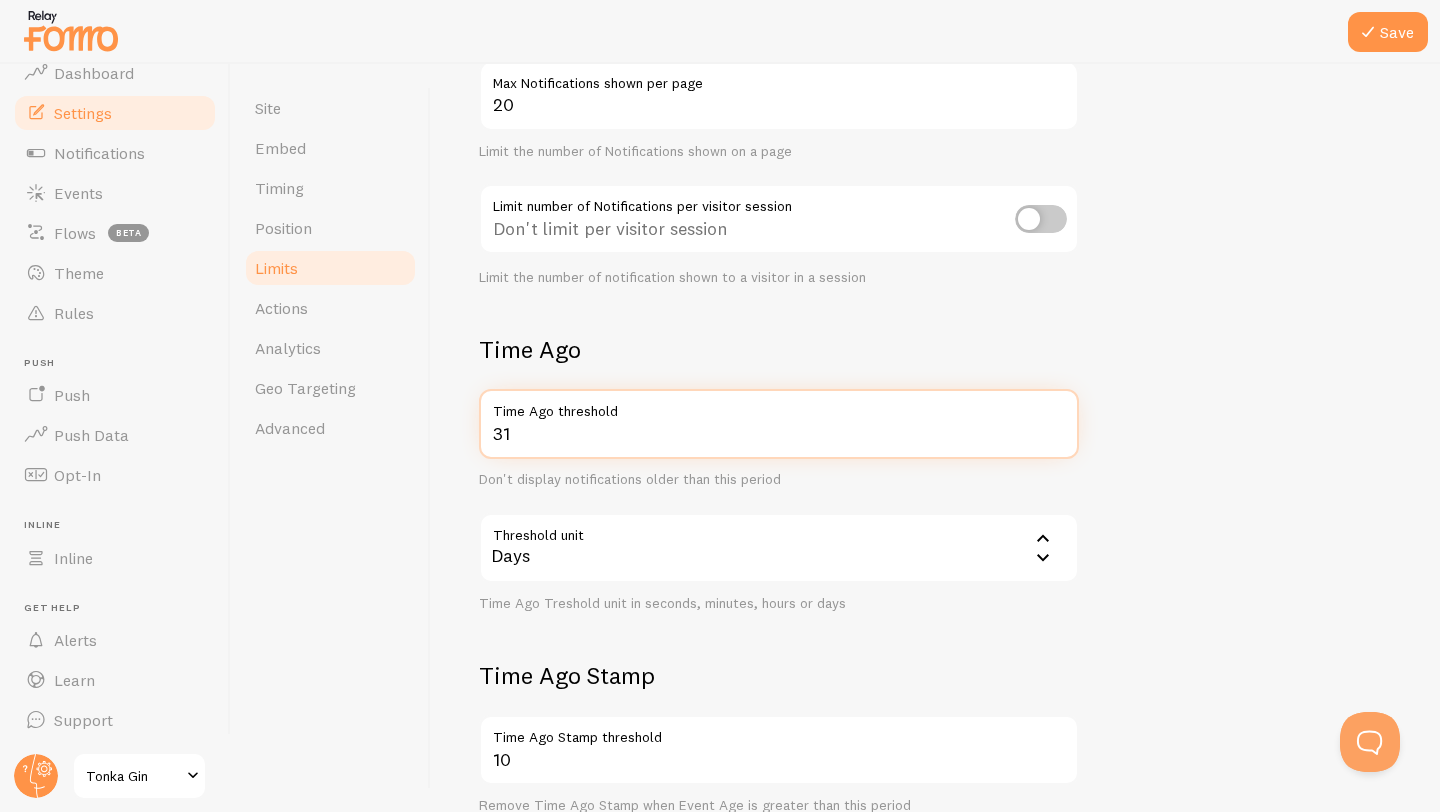 click on "31" at bounding box center (779, 424) 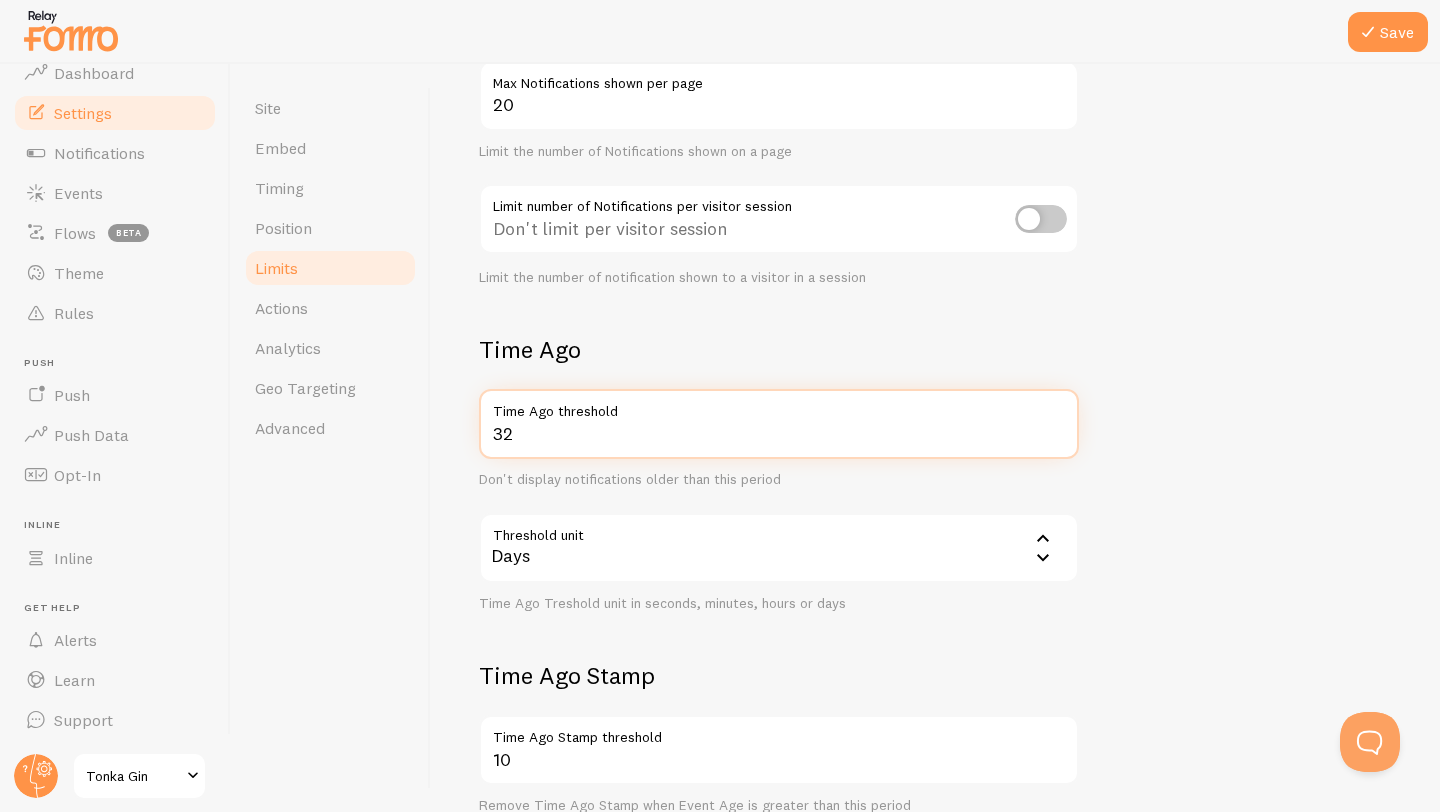 click on "32" at bounding box center [779, 424] 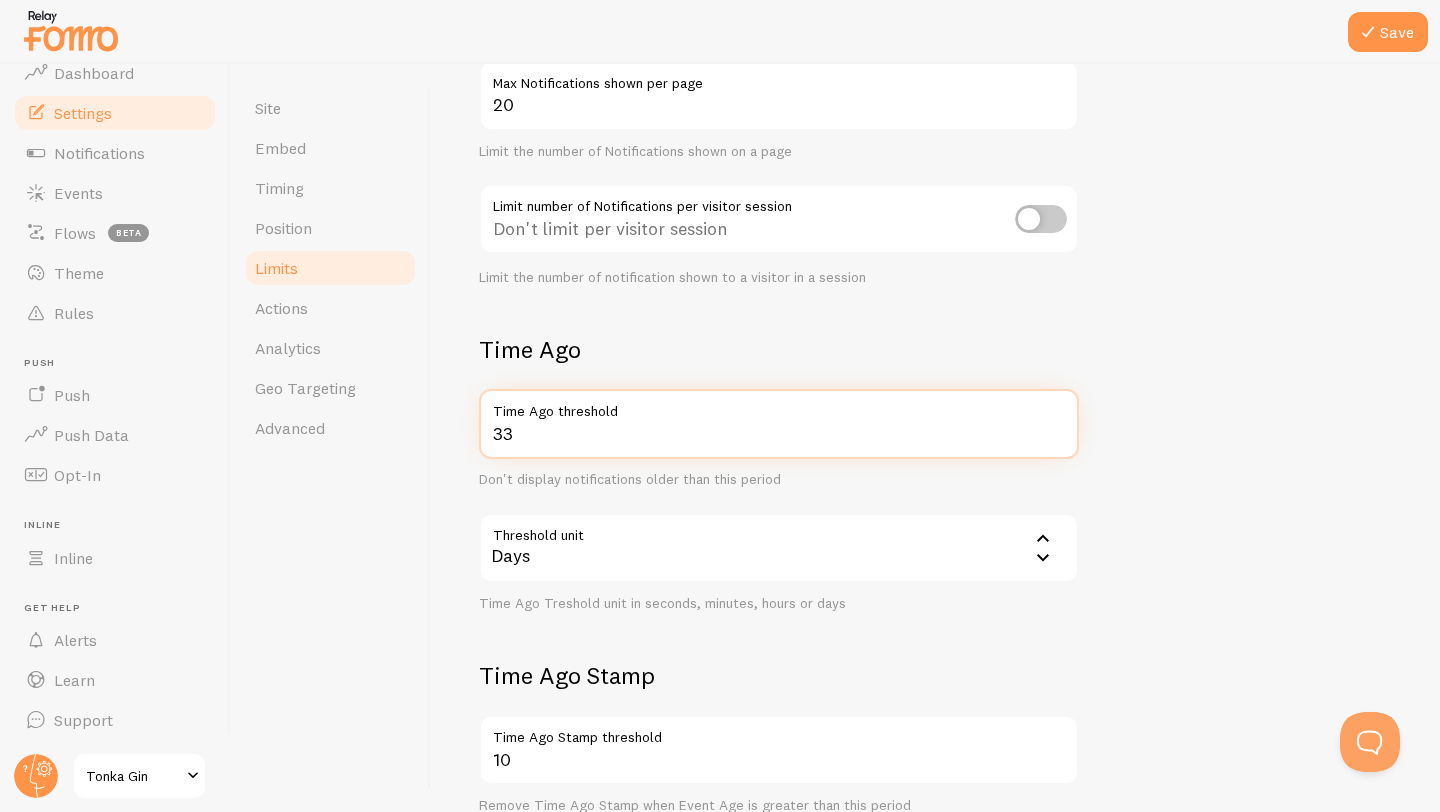 click on "33" at bounding box center [779, 424] 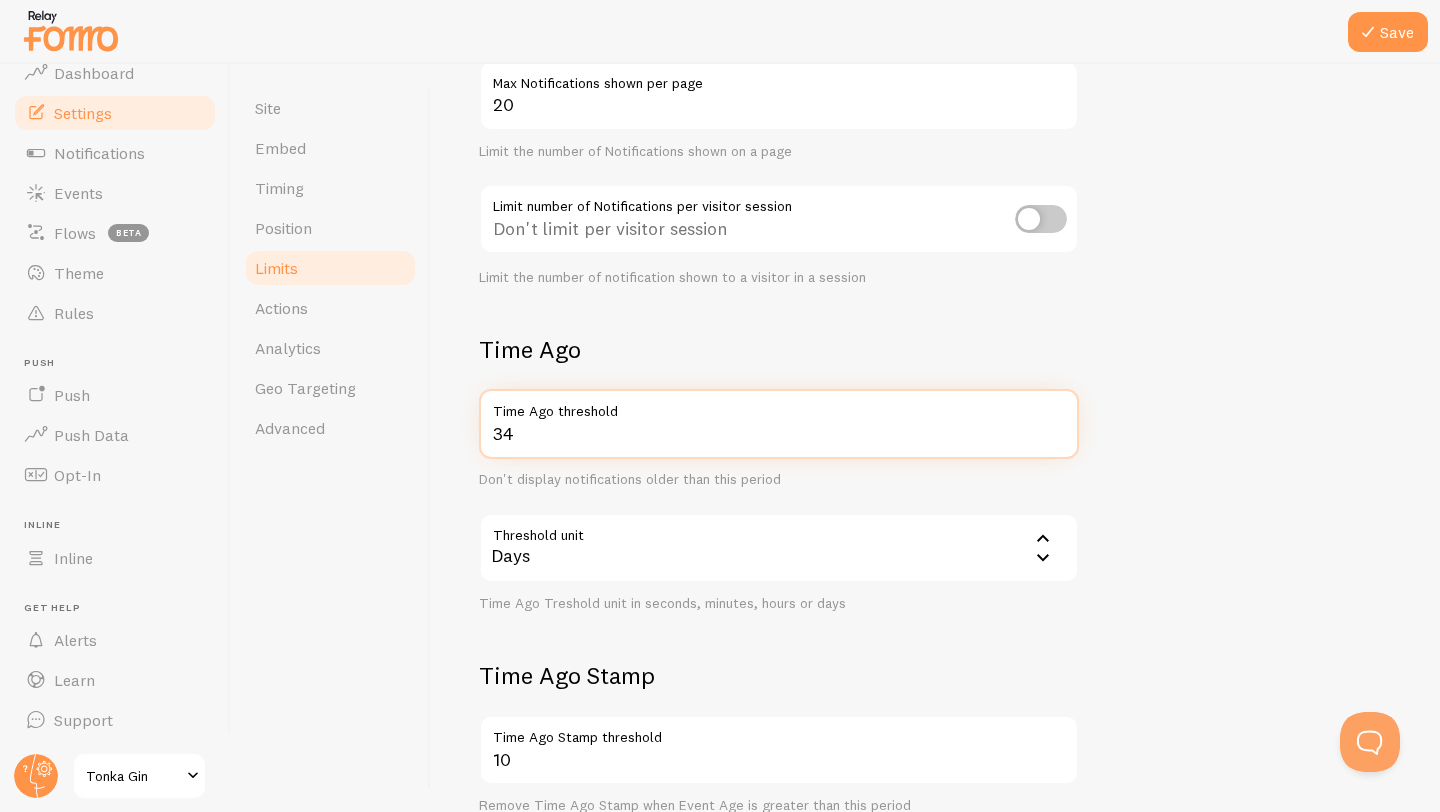 click on "34" at bounding box center (779, 424) 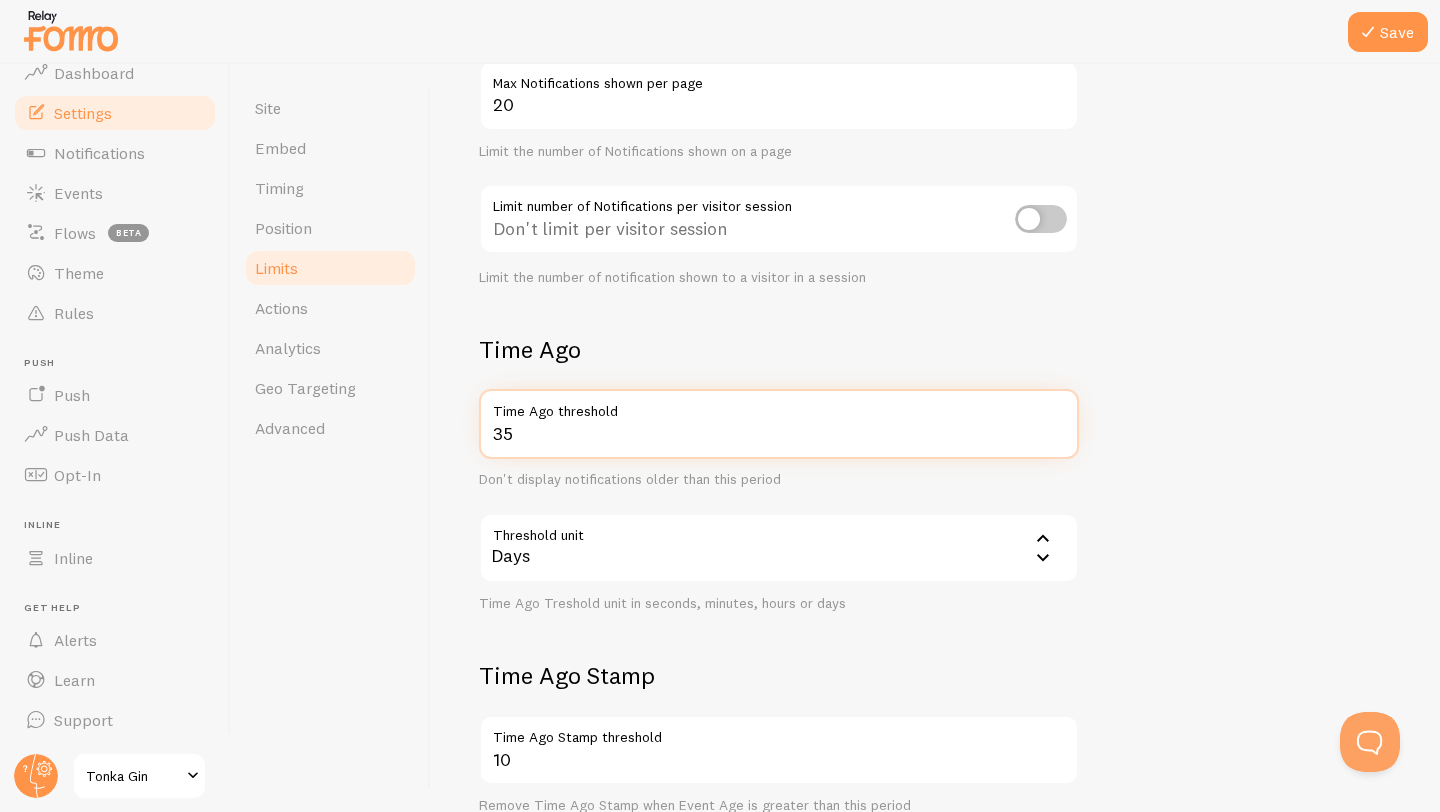 click on "35" at bounding box center [779, 424] 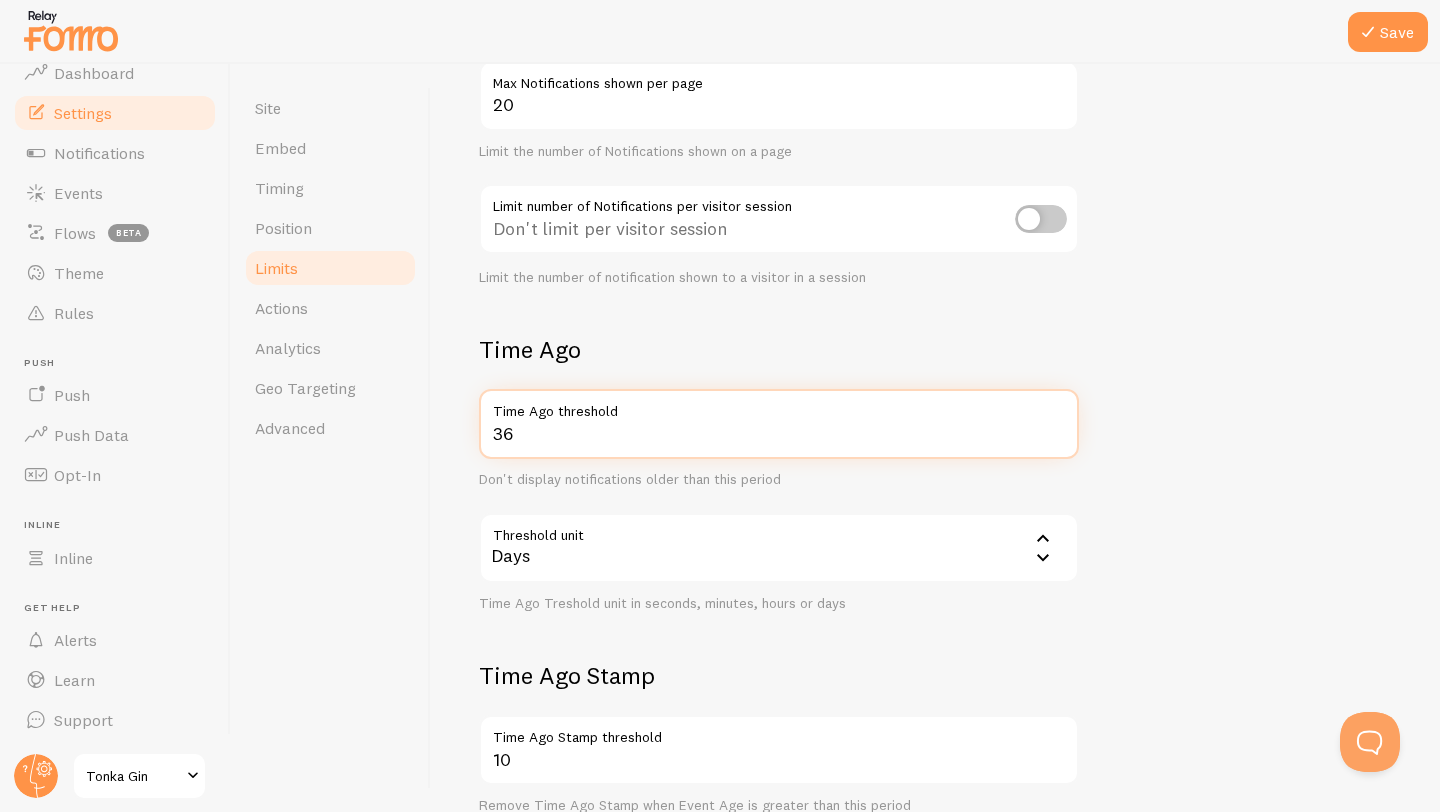 click on "36" at bounding box center (779, 424) 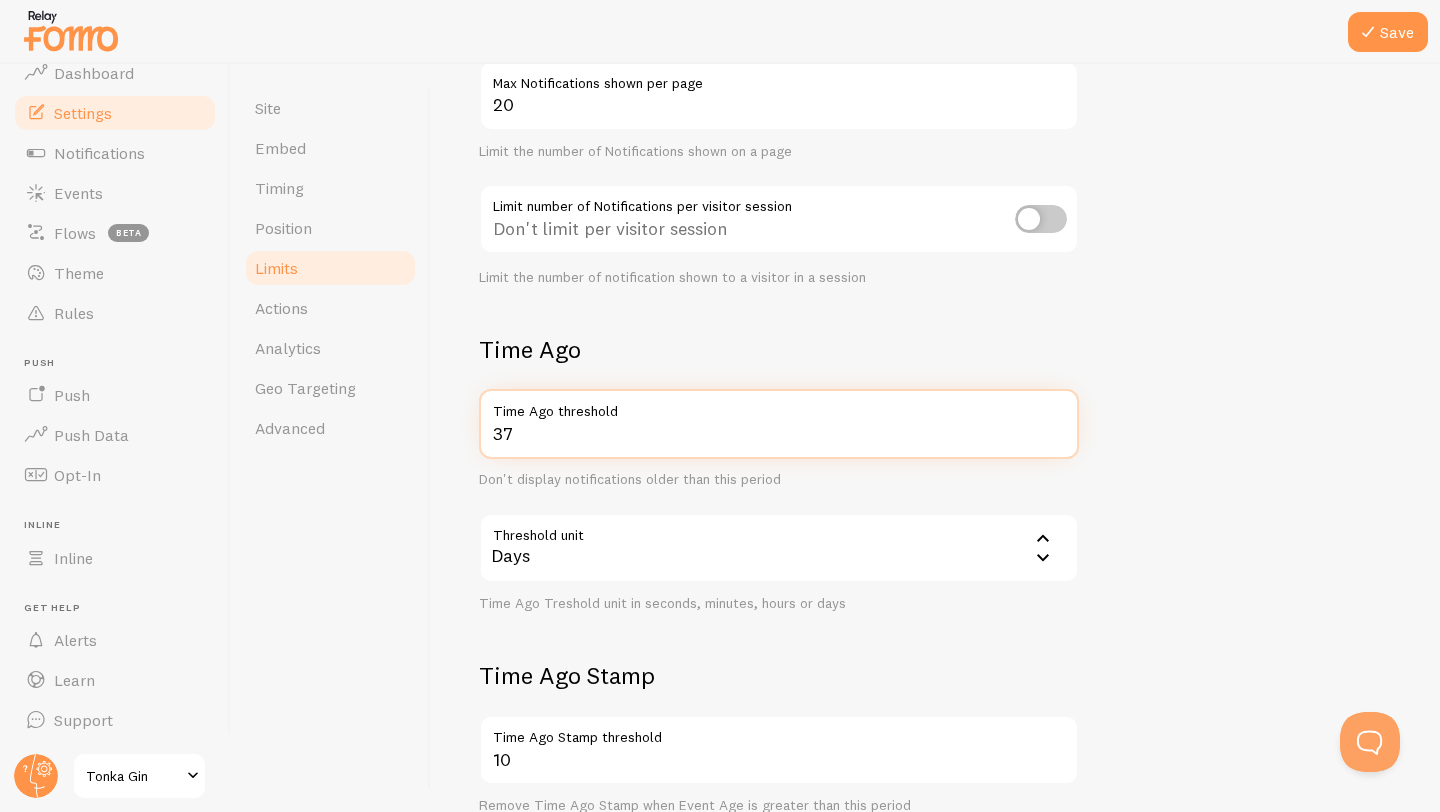 click on "37" at bounding box center [779, 424] 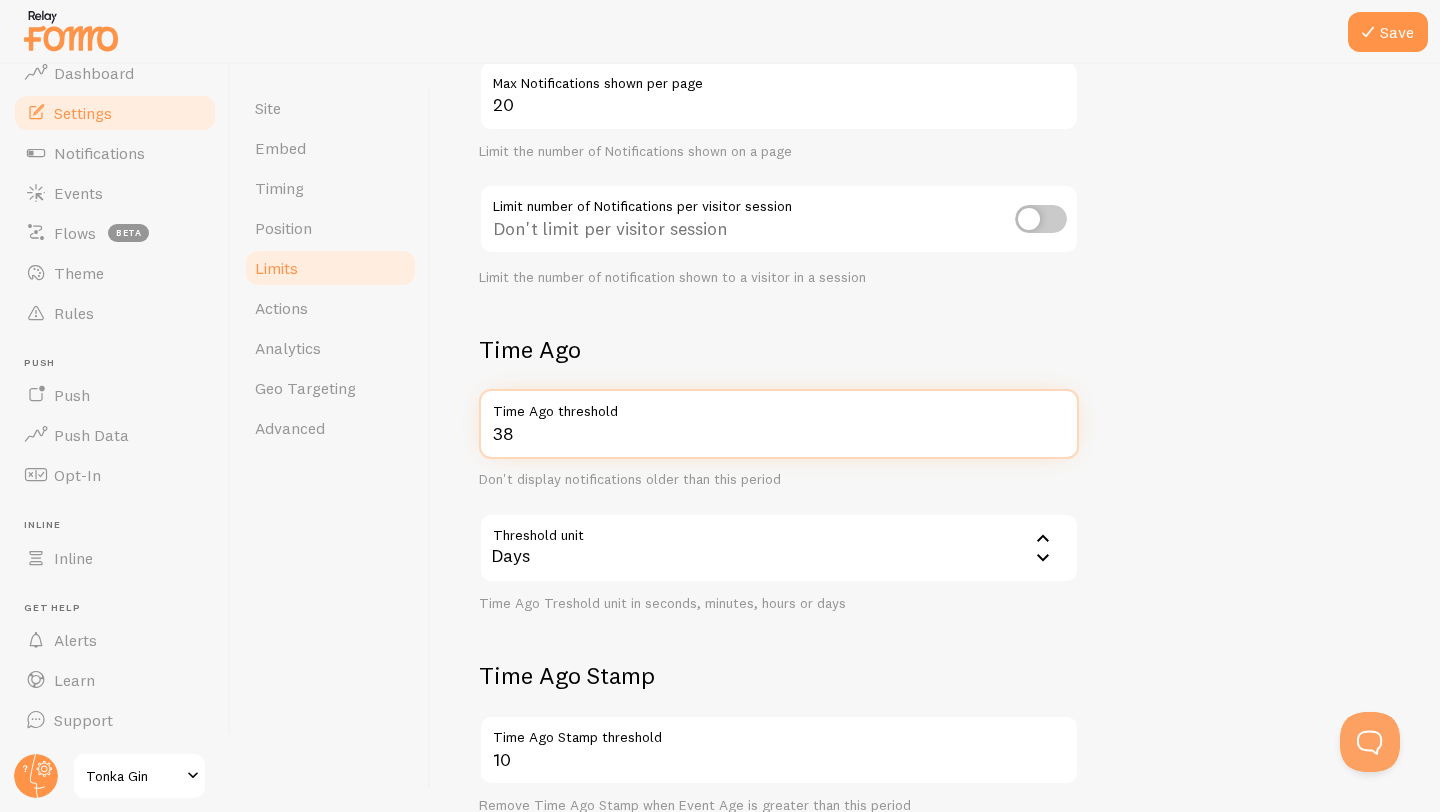 click on "38" at bounding box center [779, 424] 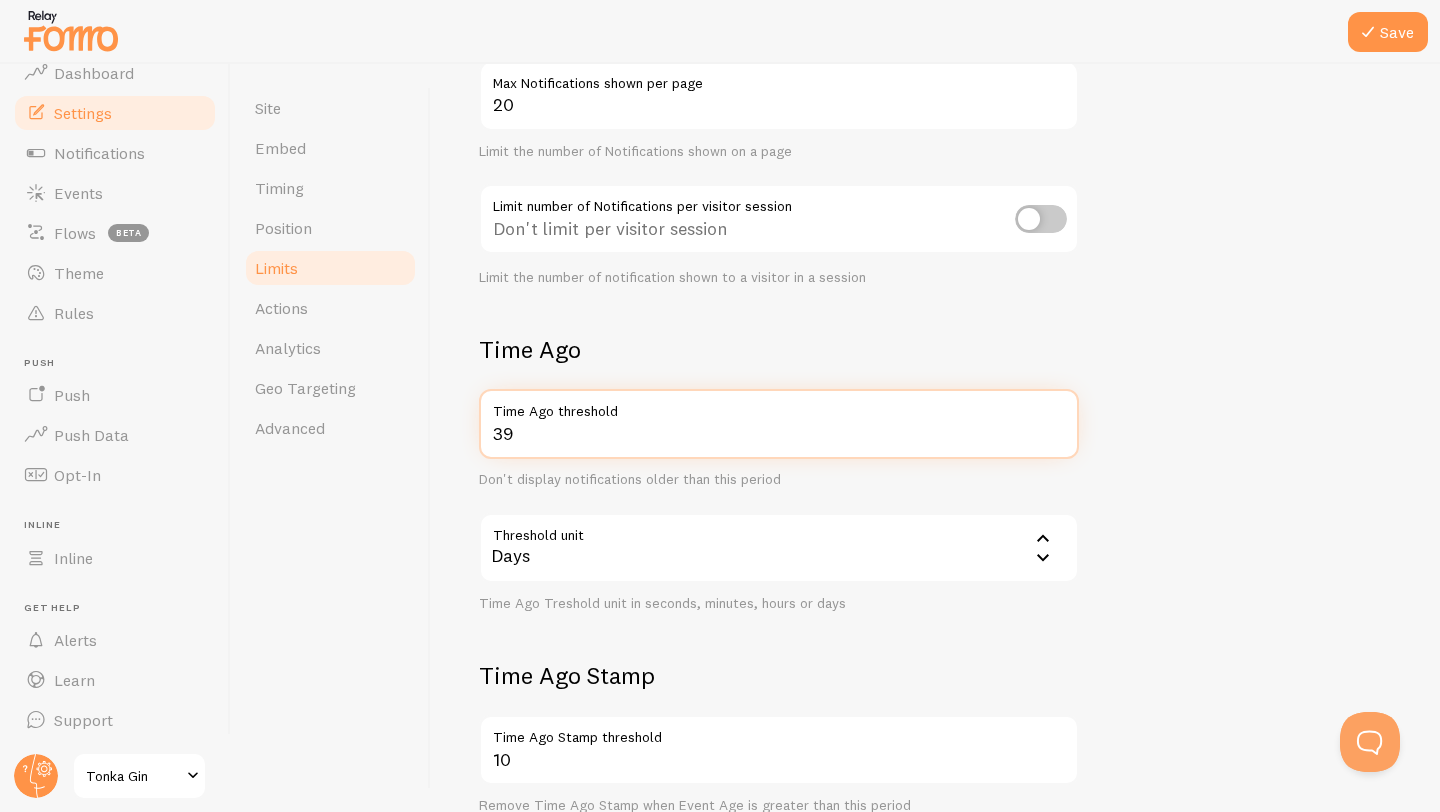 click on "39" at bounding box center [779, 424] 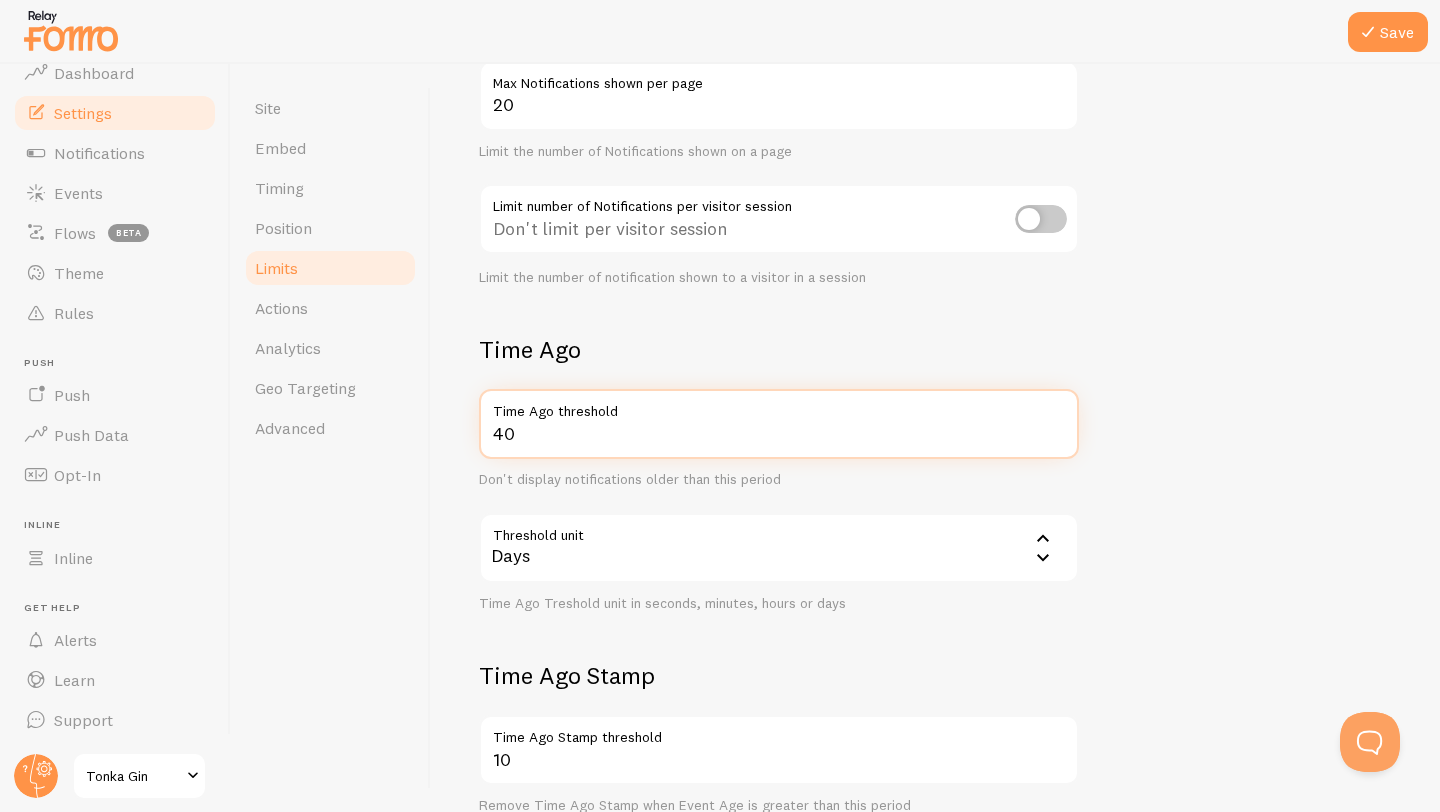 click on "40" at bounding box center [779, 424] 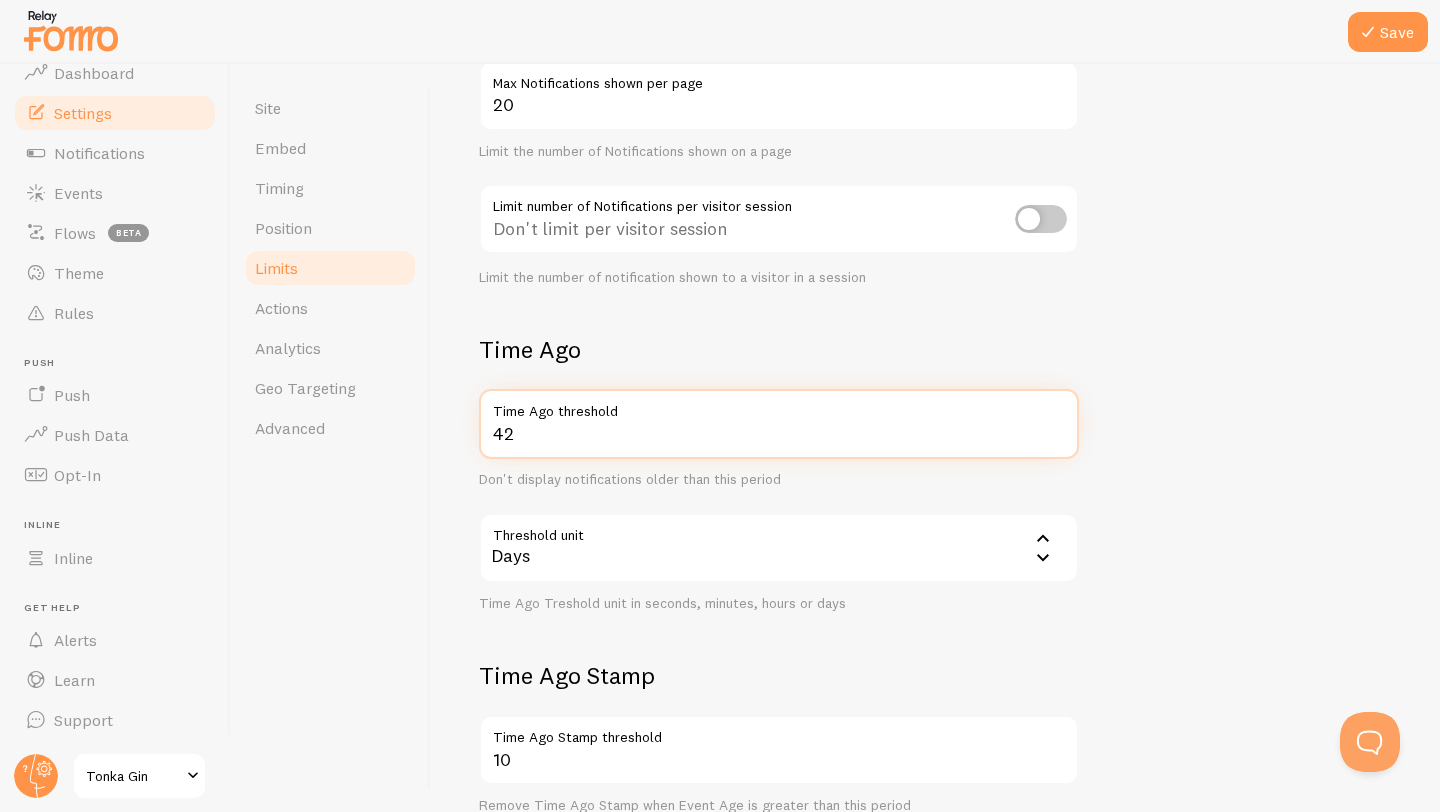 click on "42" at bounding box center [779, 424] 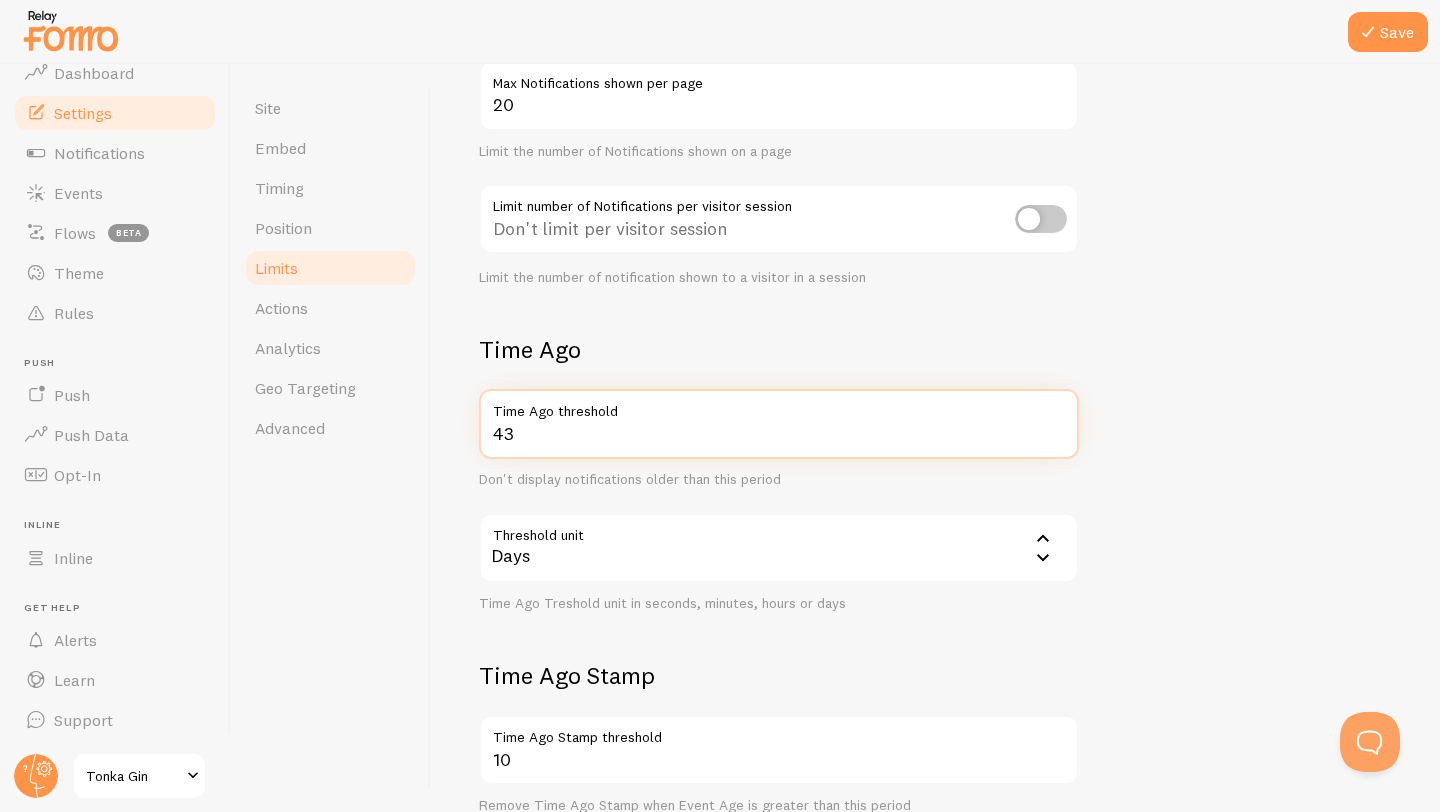 click on "43" at bounding box center (779, 424) 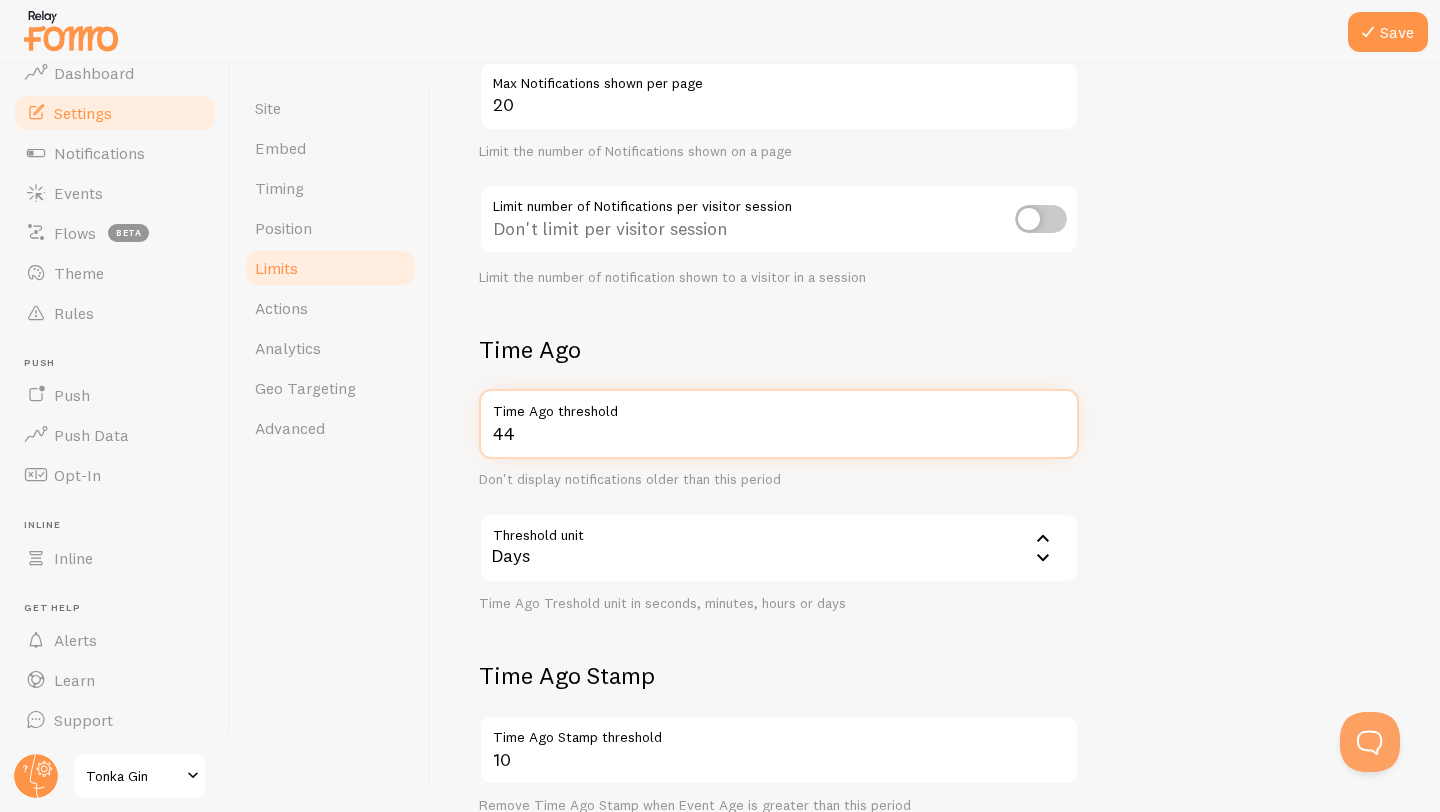 click on "44" at bounding box center [779, 424] 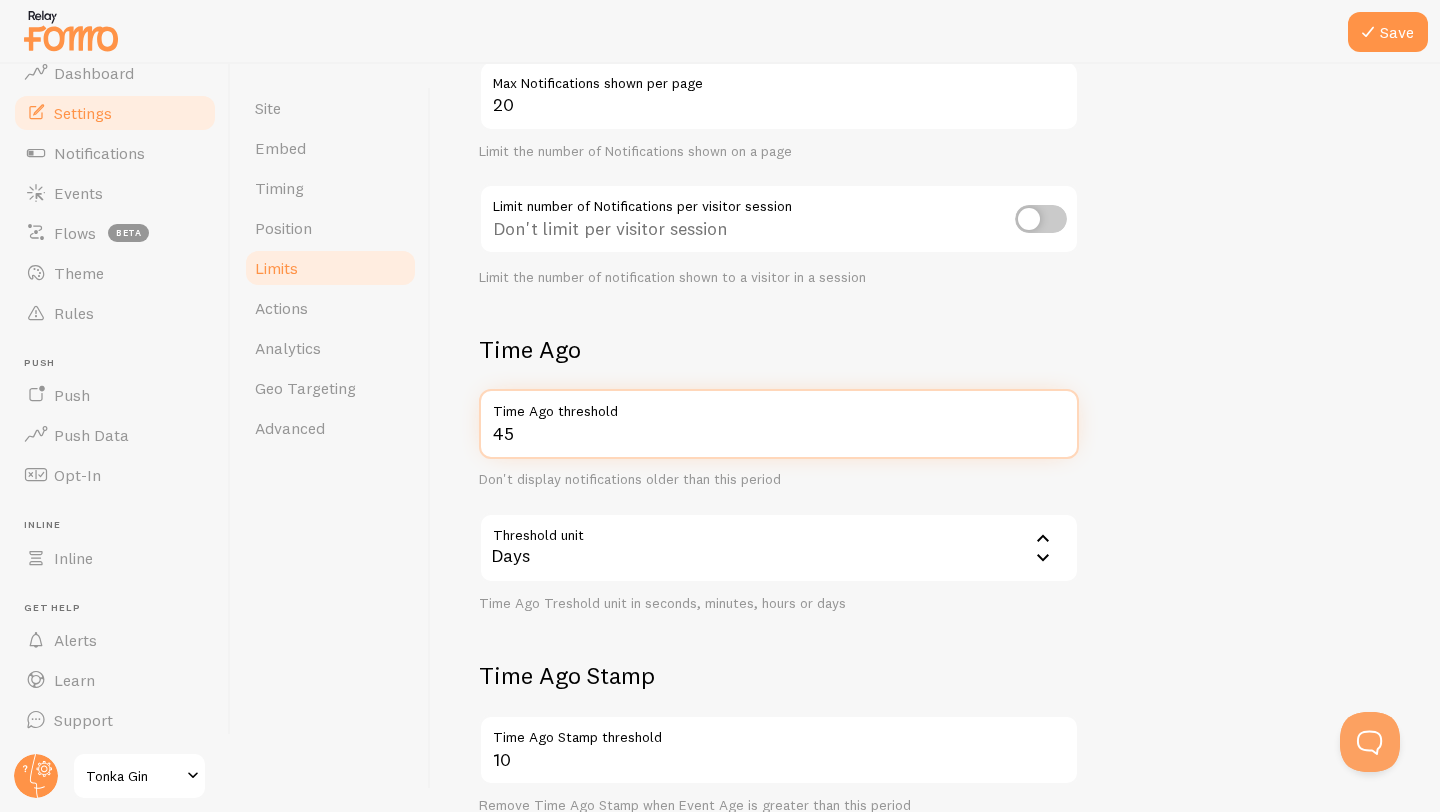 click on "45" at bounding box center [779, 424] 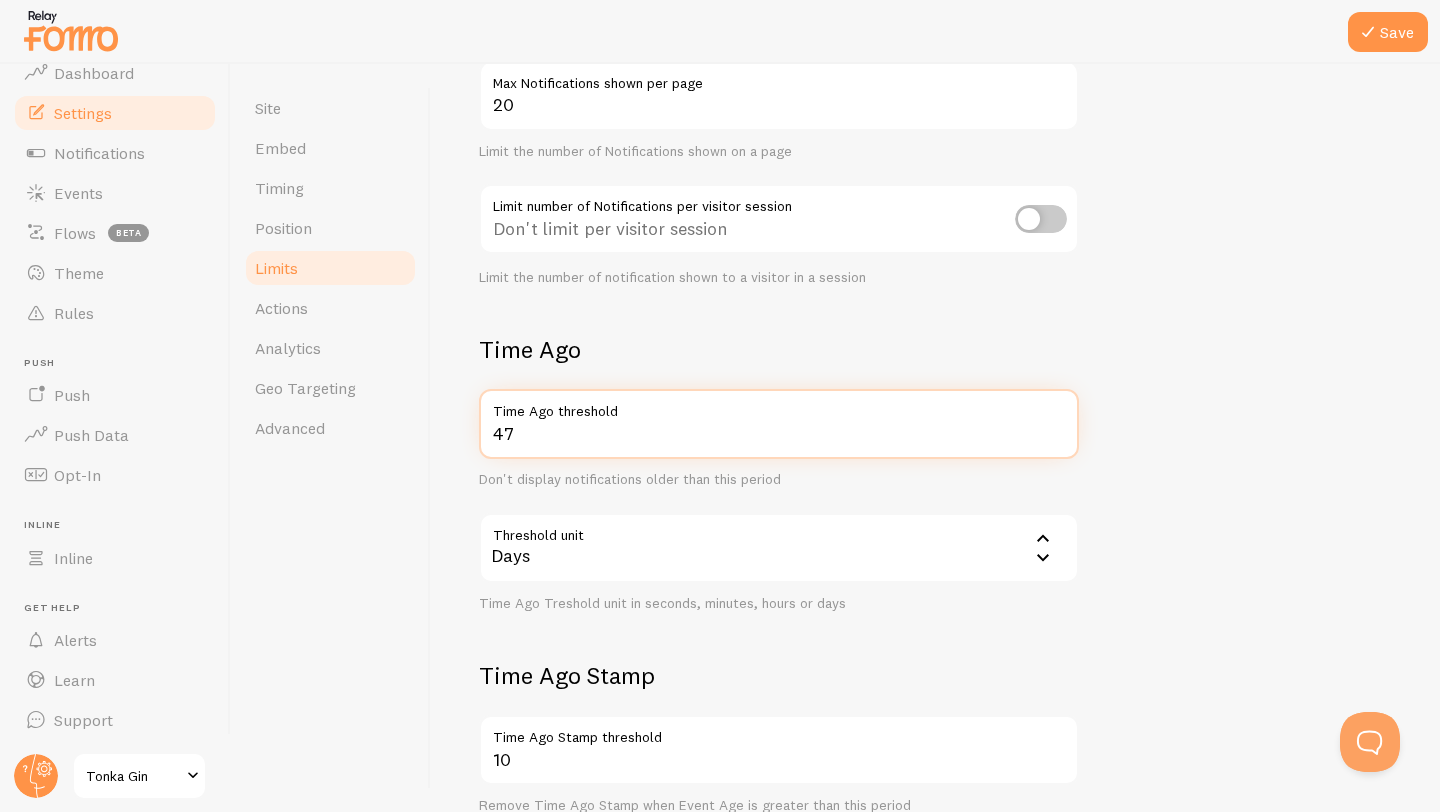 click on "47" at bounding box center (779, 424) 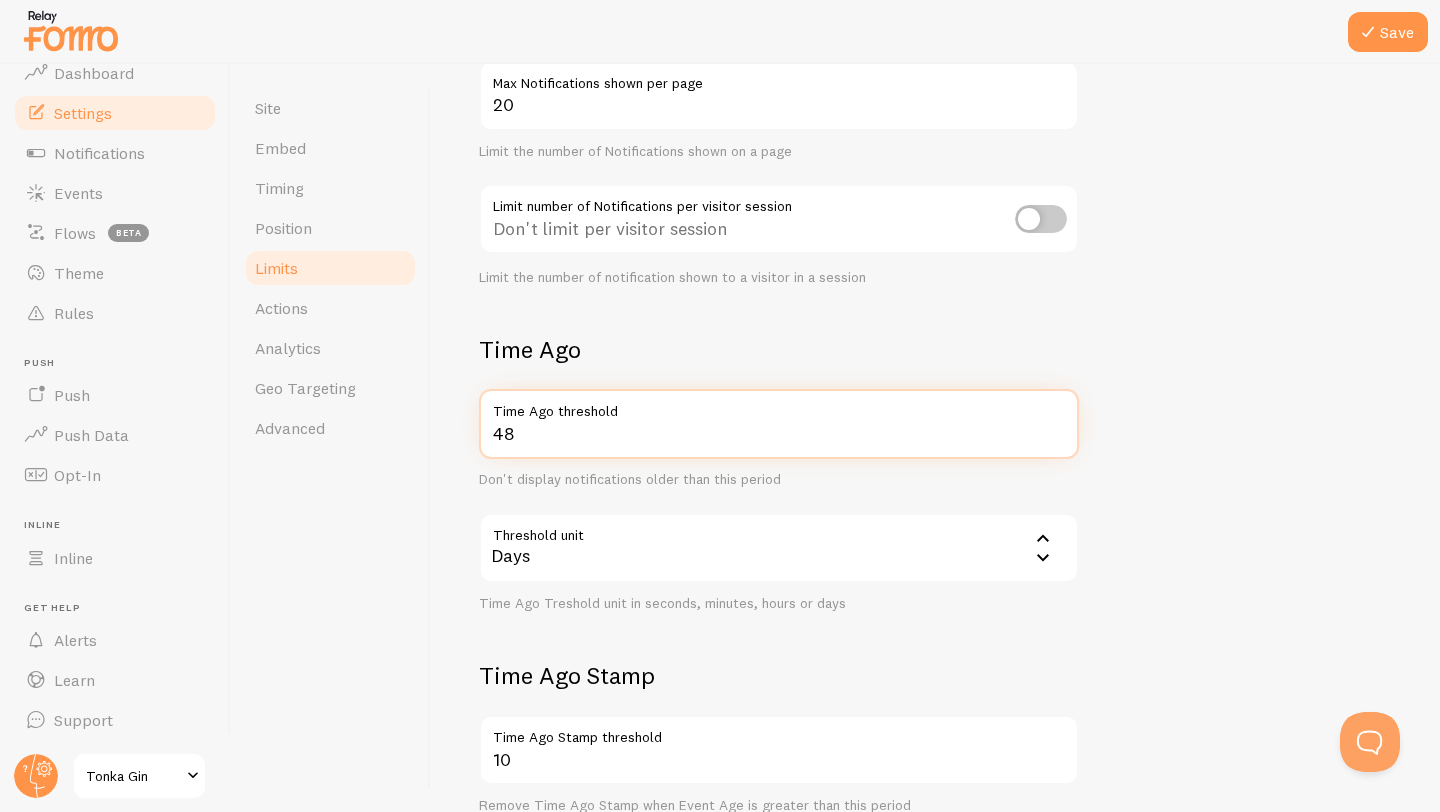 click on "48" at bounding box center (779, 424) 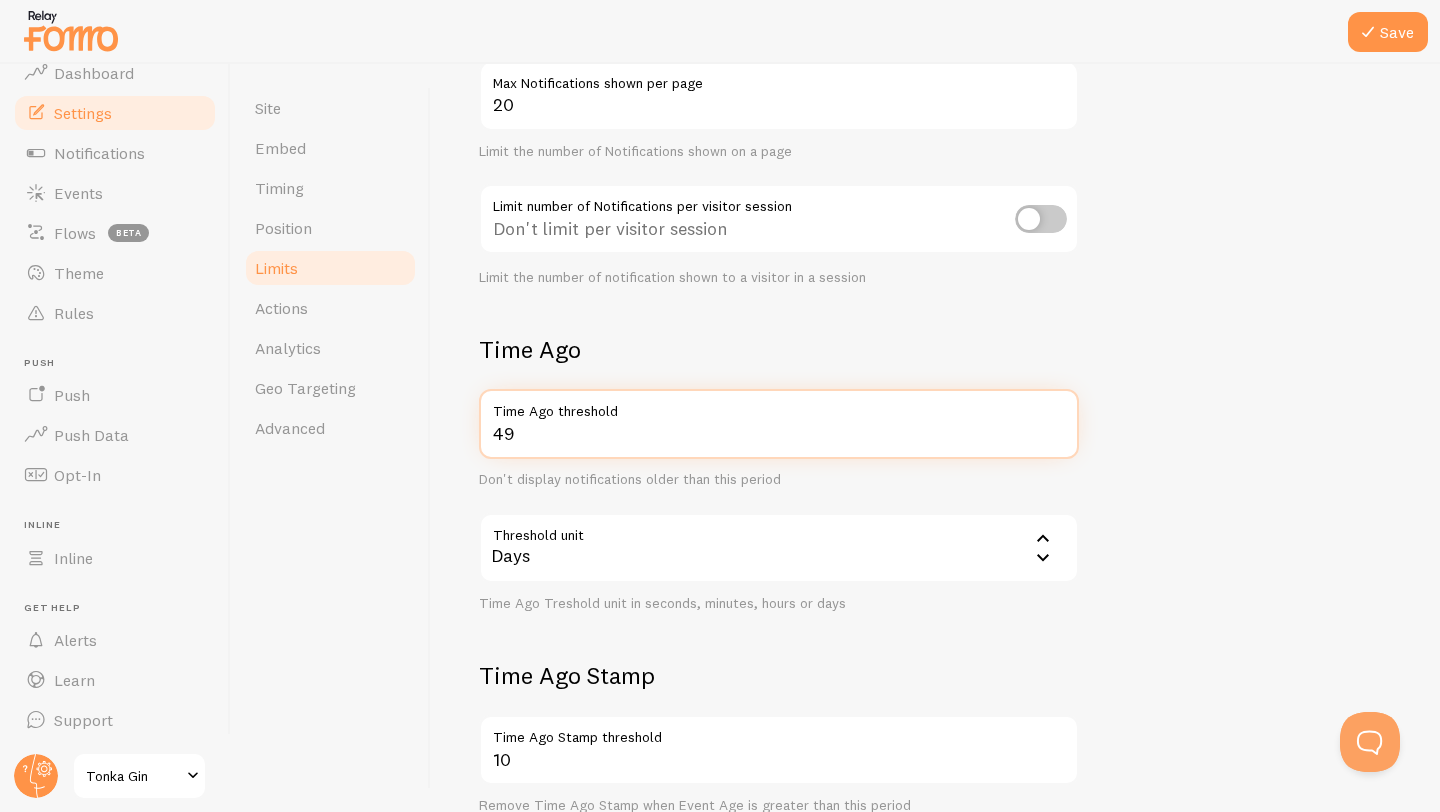 click on "49" at bounding box center (779, 424) 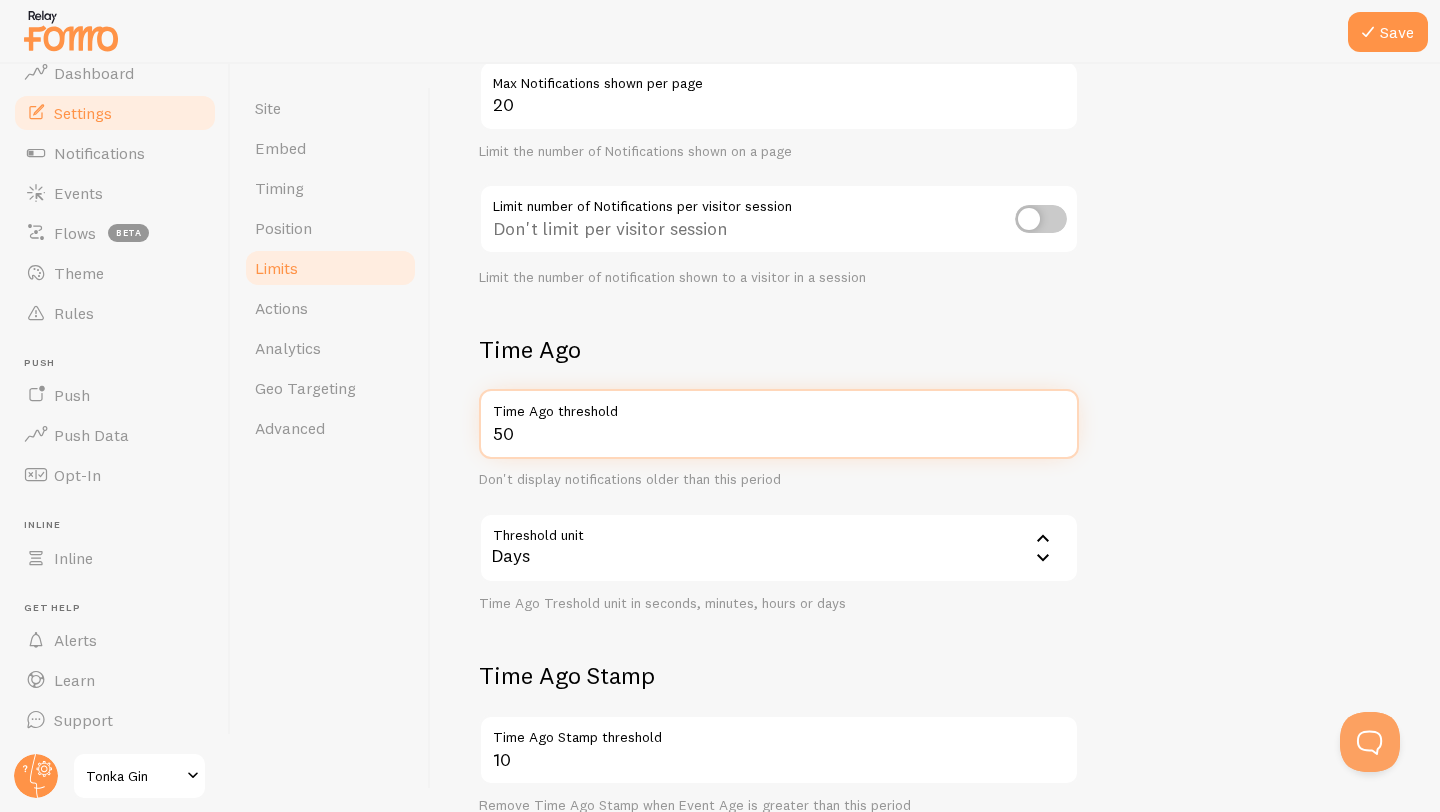click on "50" at bounding box center [779, 424] 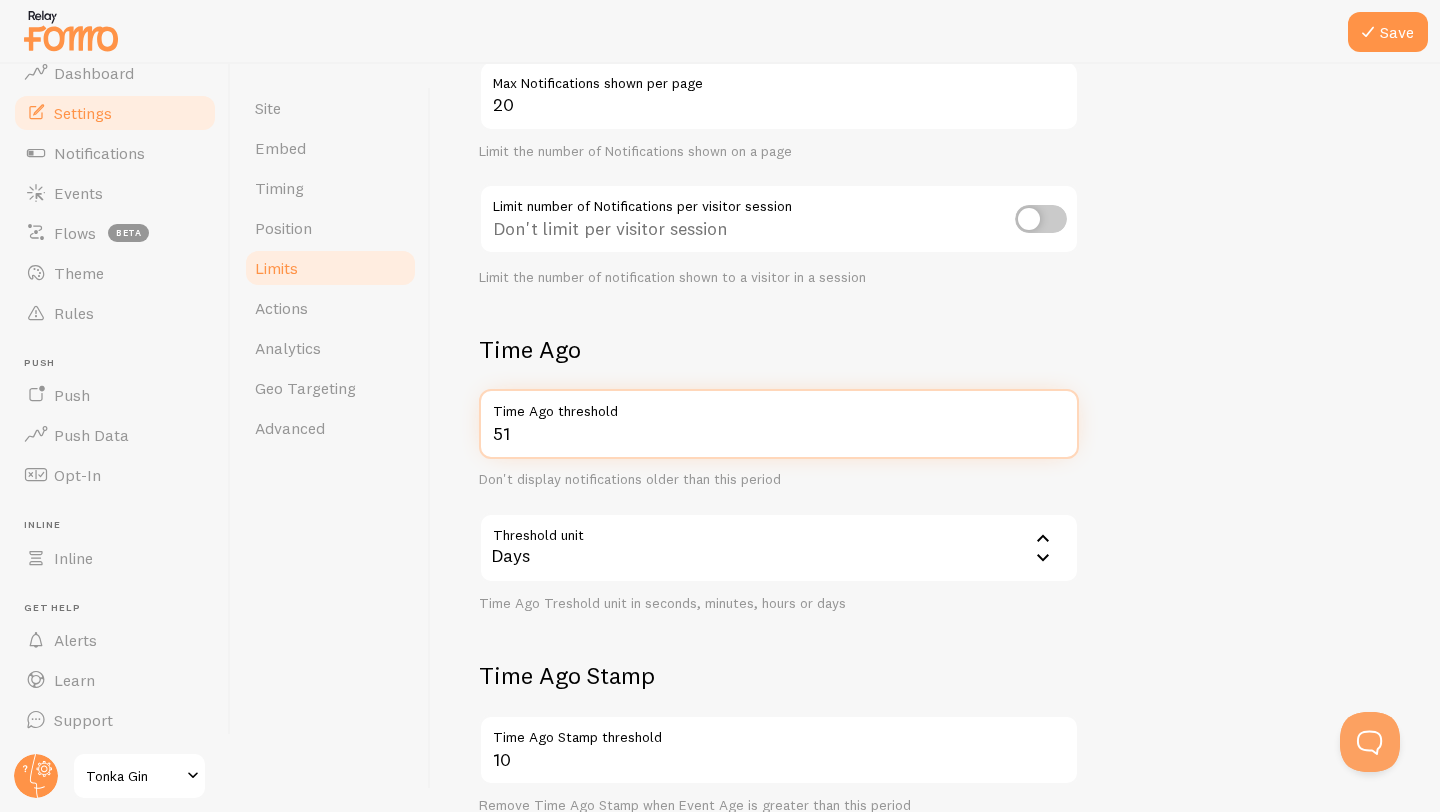 click on "51" at bounding box center [779, 424] 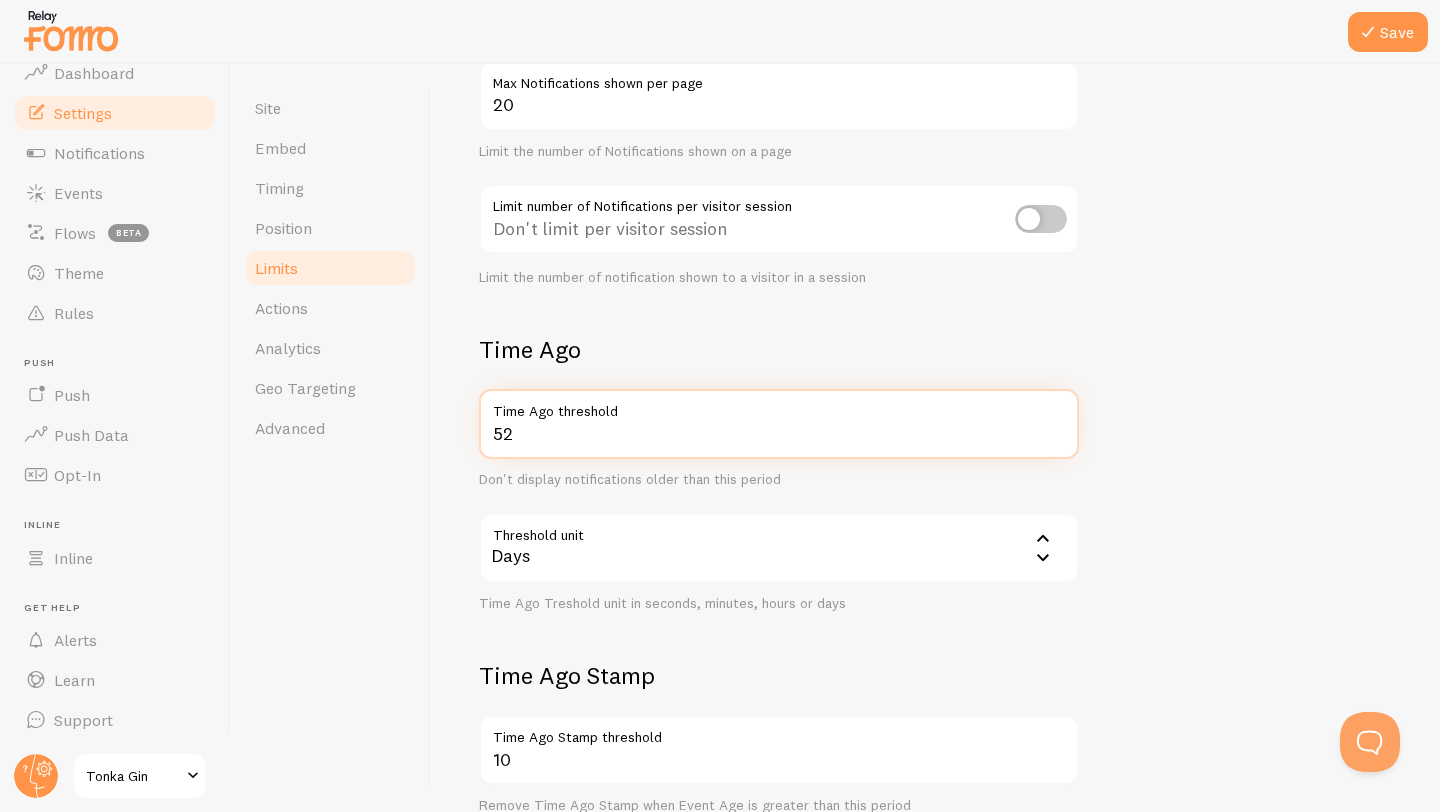 click on "52" at bounding box center [779, 424] 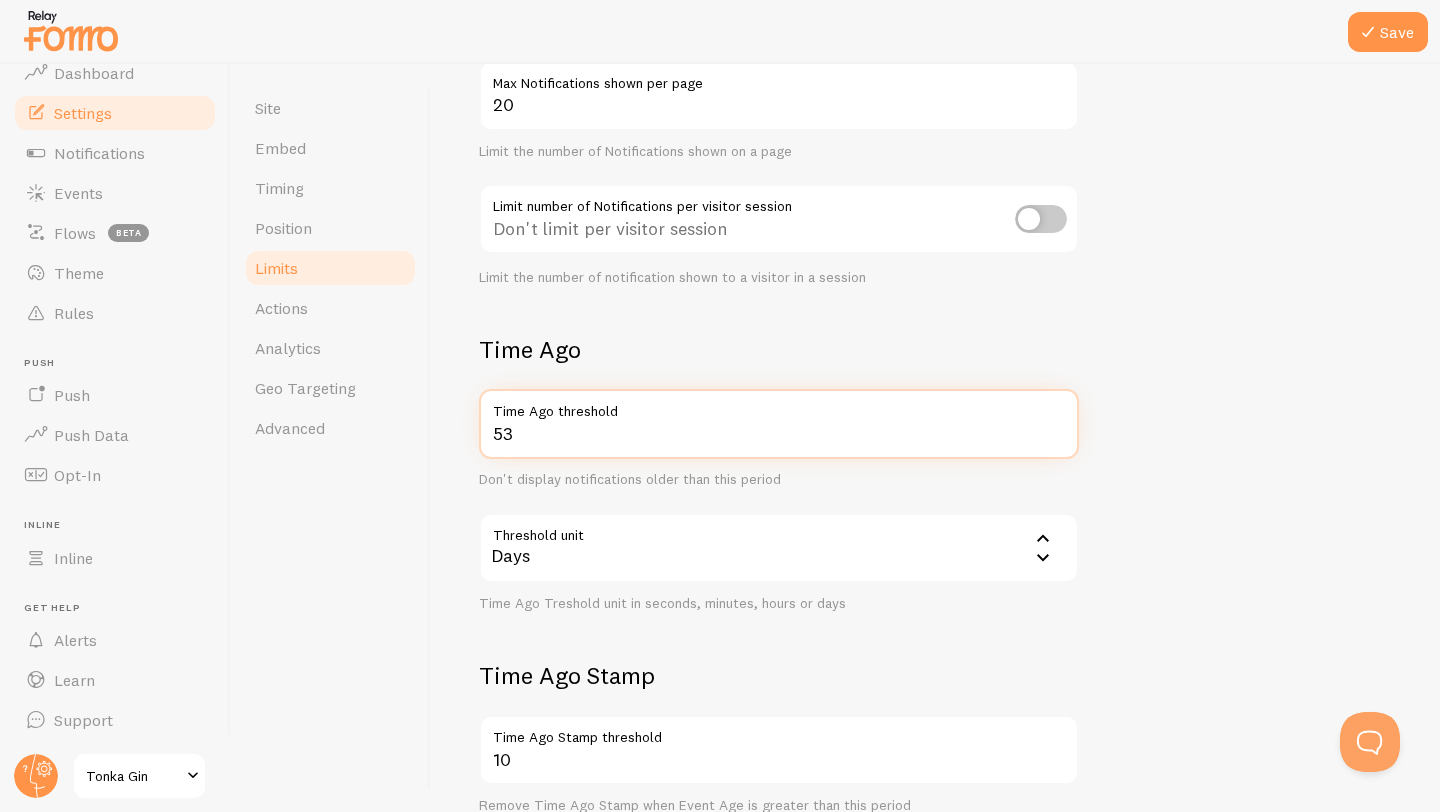 click on "53" at bounding box center [779, 424] 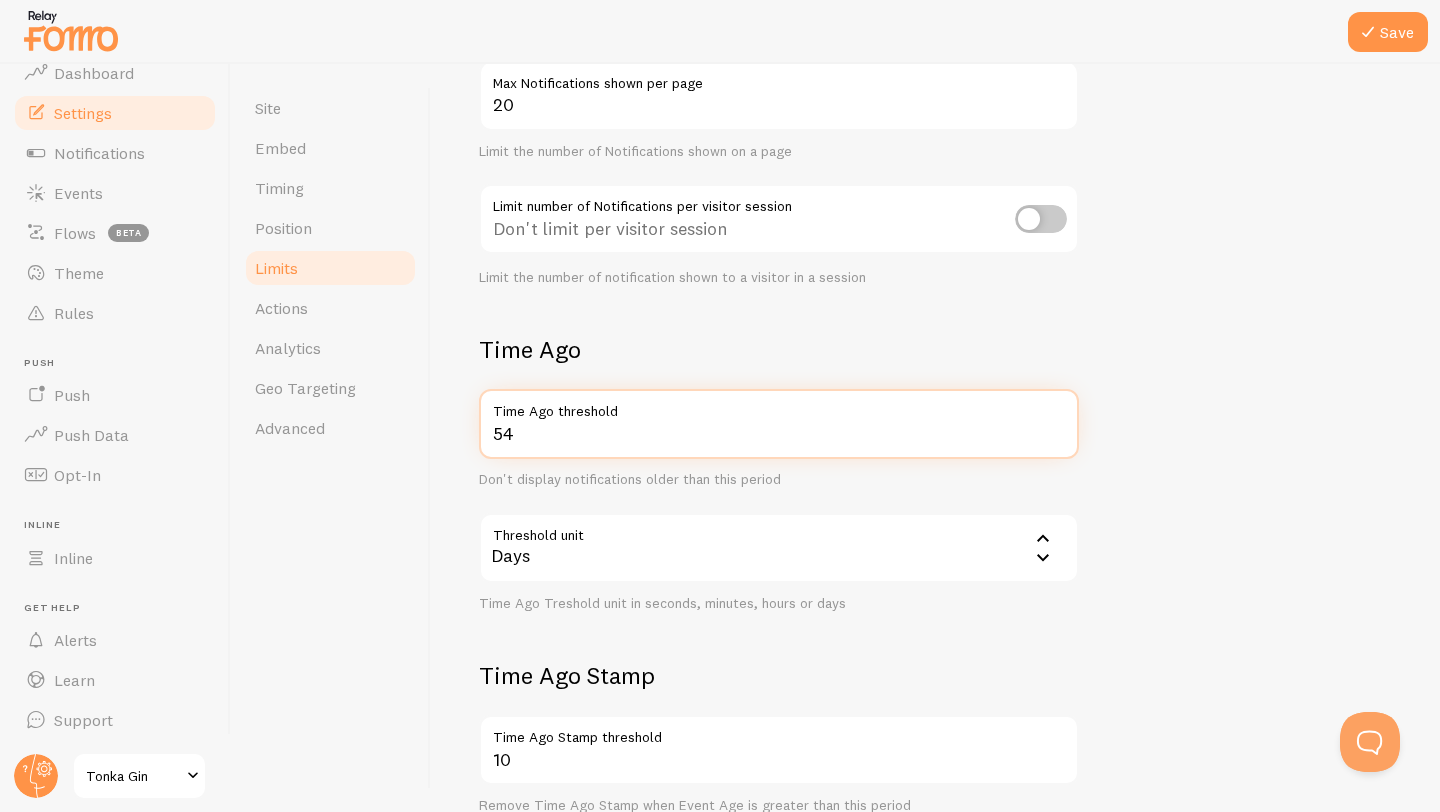 click on "54" at bounding box center (779, 424) 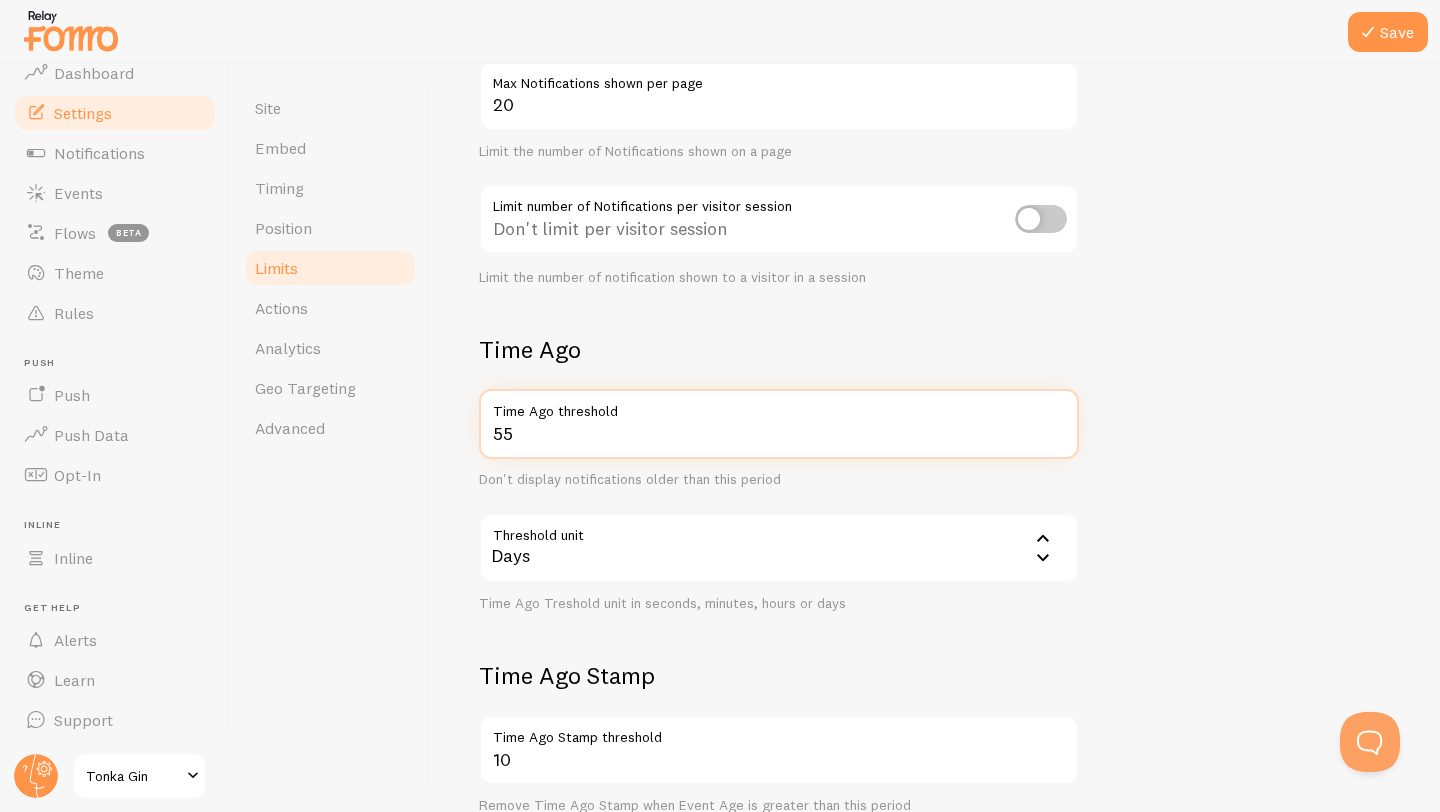 click on "55" at bounding box center (779, 424) 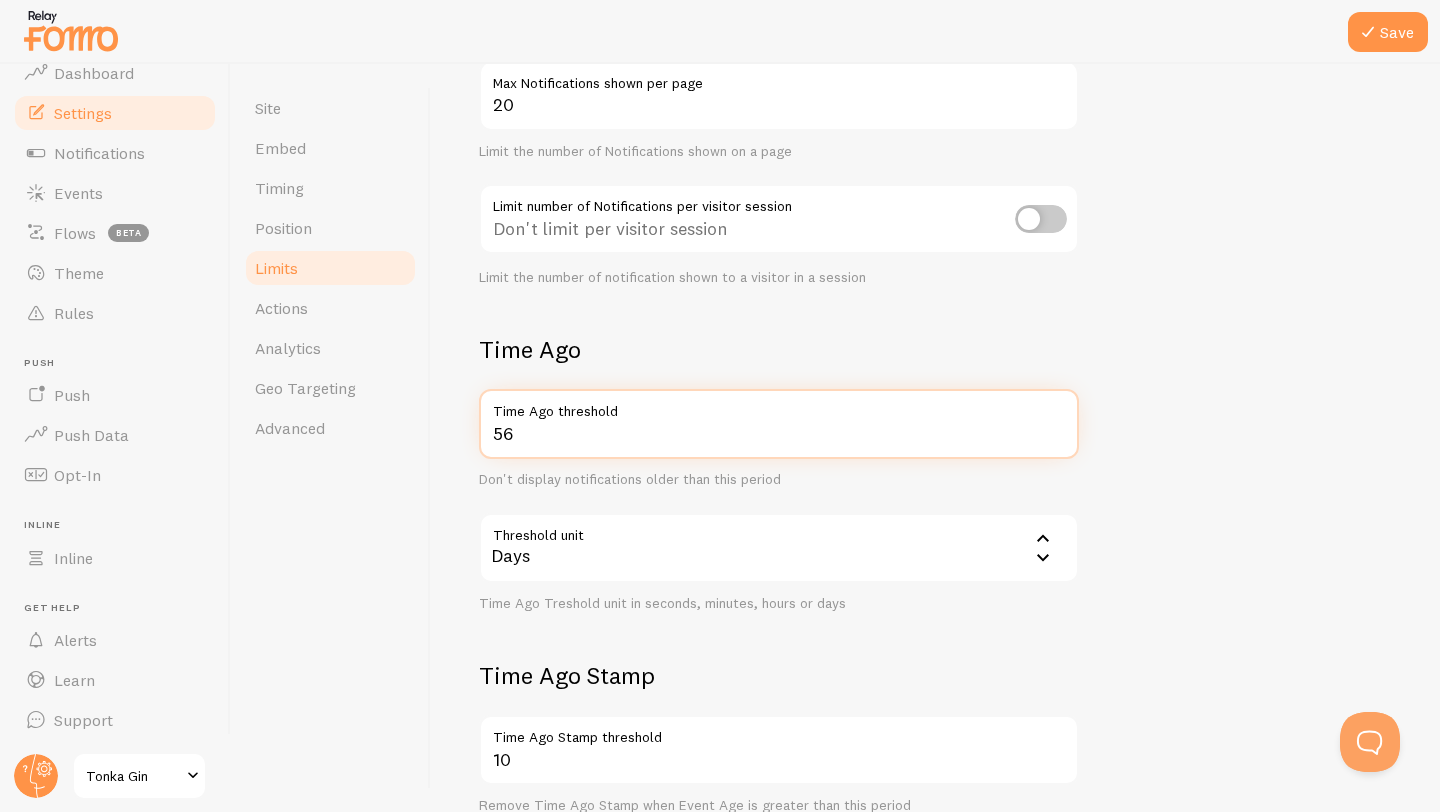 click on "56" at bounding box center (779, 424) 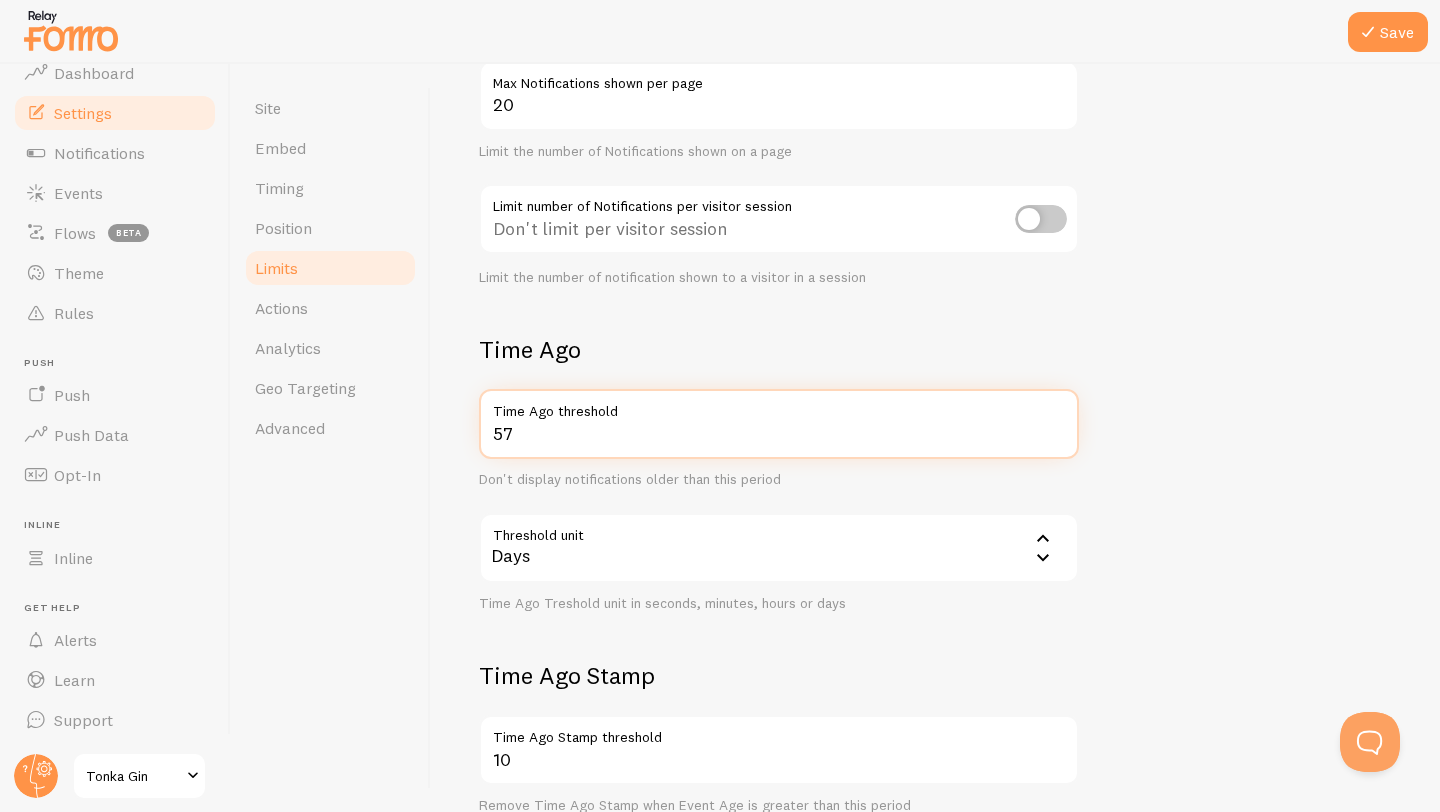 click on "57" at bounding box center [779, 424] 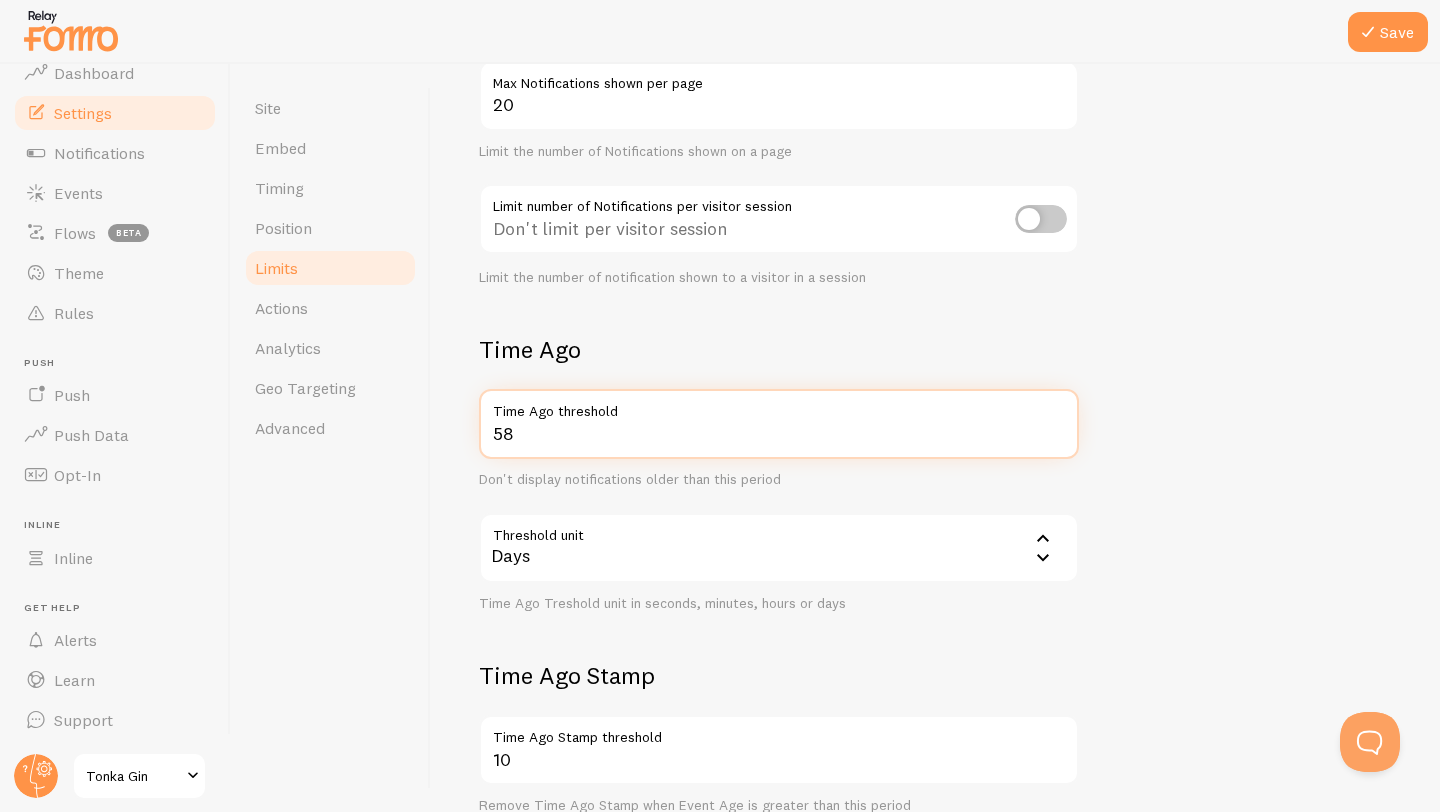 click on "58" at bounding box center [779, 424] 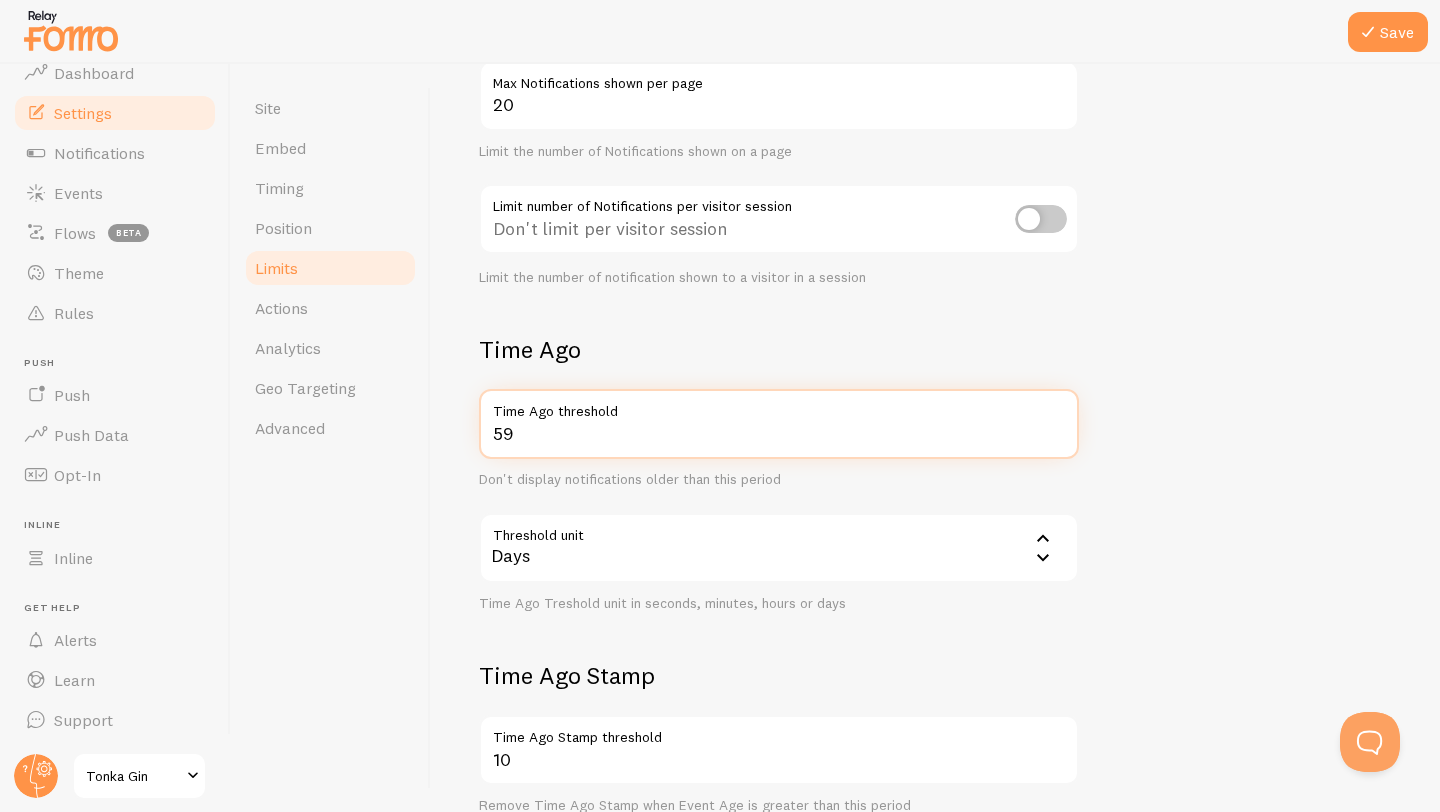 click on "59" at bounding box center [779, 424] 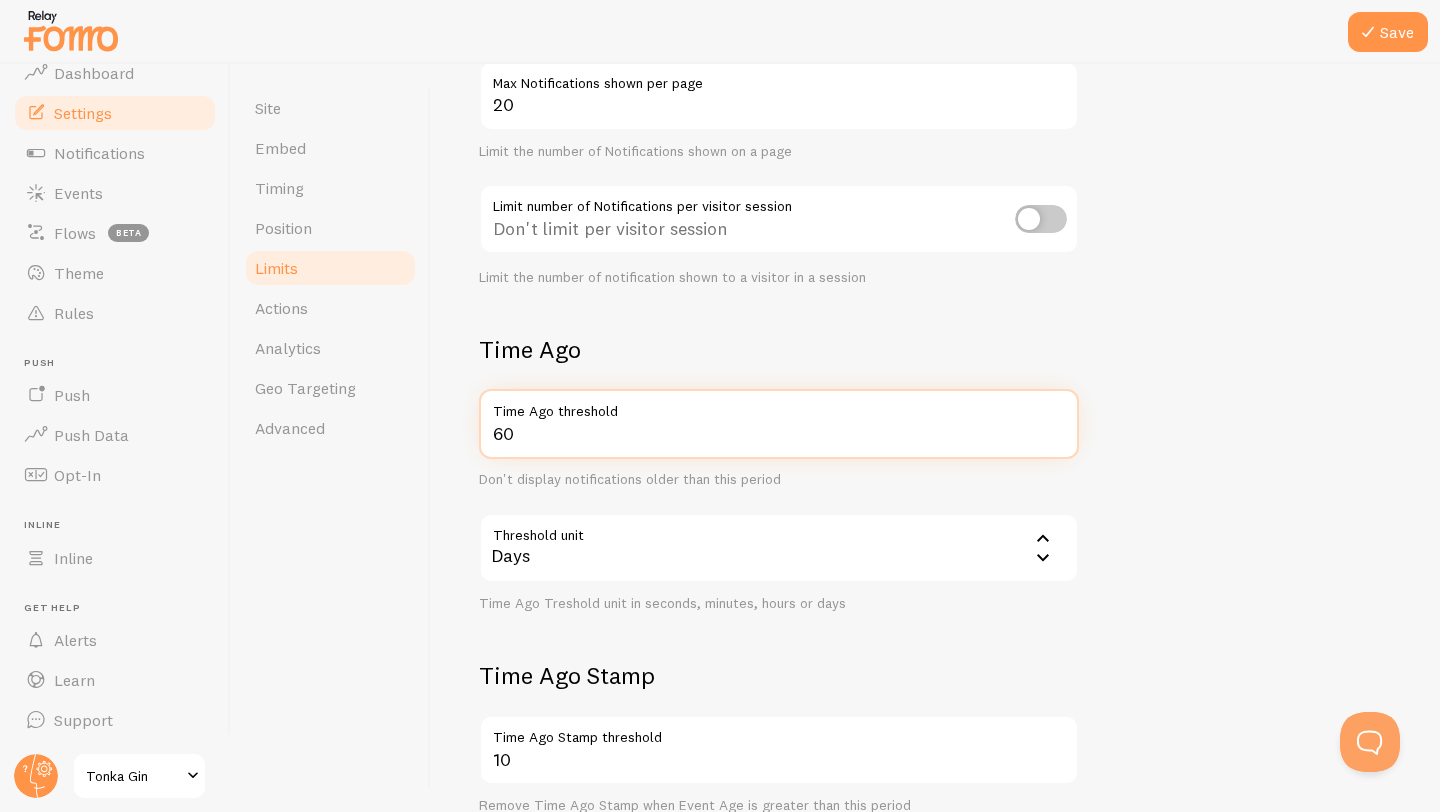 click on "60" at bounding box center [779, 424] 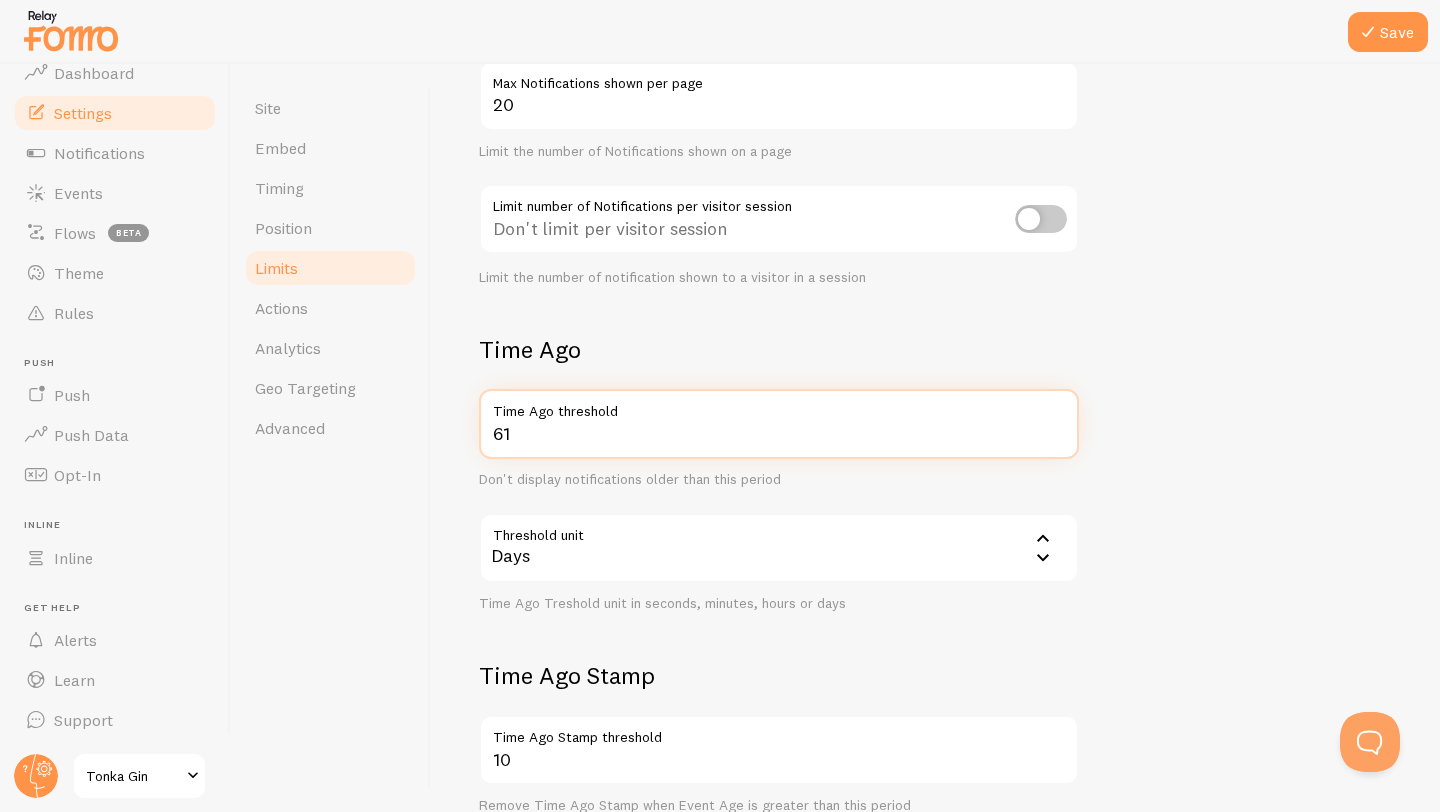click on "61" at bounding box center [779, 424] 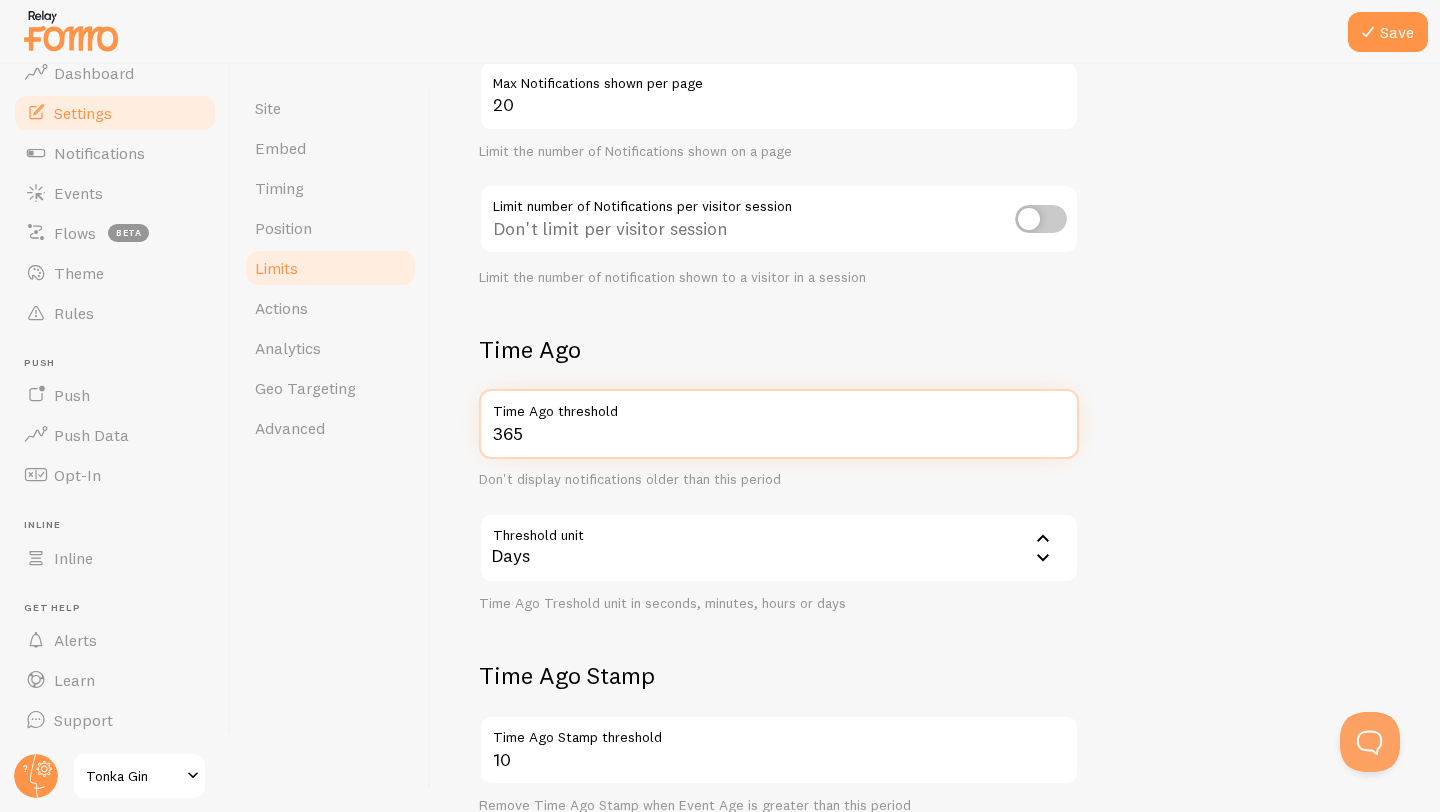 type on "365" 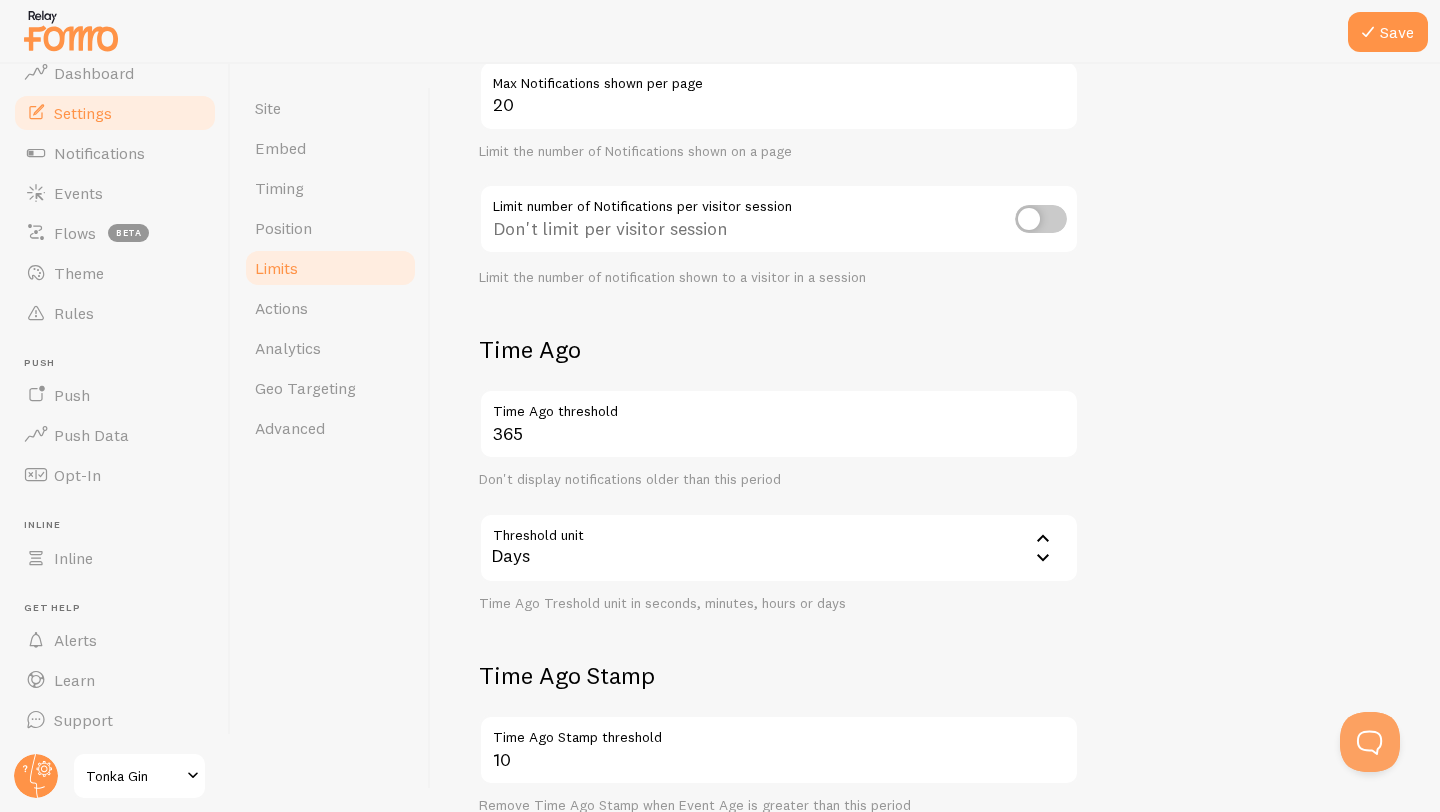 click on "Notification Count
20   Max Notifications shown per page       Limit the number of Notifications shown on a page         Limit number of Notifications per visitor session   Don't limit per visitor session   Limit the number of notification shown to a visitor in a session
Time Ago
365   Time Ago threshold       Don't display notifications older than this period   Threshold unit   86400   Days       Seconds  Minutes  Hours  Days    Time Ago Treshold unit in seconds, minutes, hours or days
Time Ago Stamp
10   Time Ago Stamp threshold       Remove Time Ago Stamp when Event Age is greater than this period   Threshold unit   3600   Hours       Seconds  Minutes  Hours  Days    Time Ago Stamp treshold unit in seconds, minutes, hours or days" at bounding box center (935, 472) 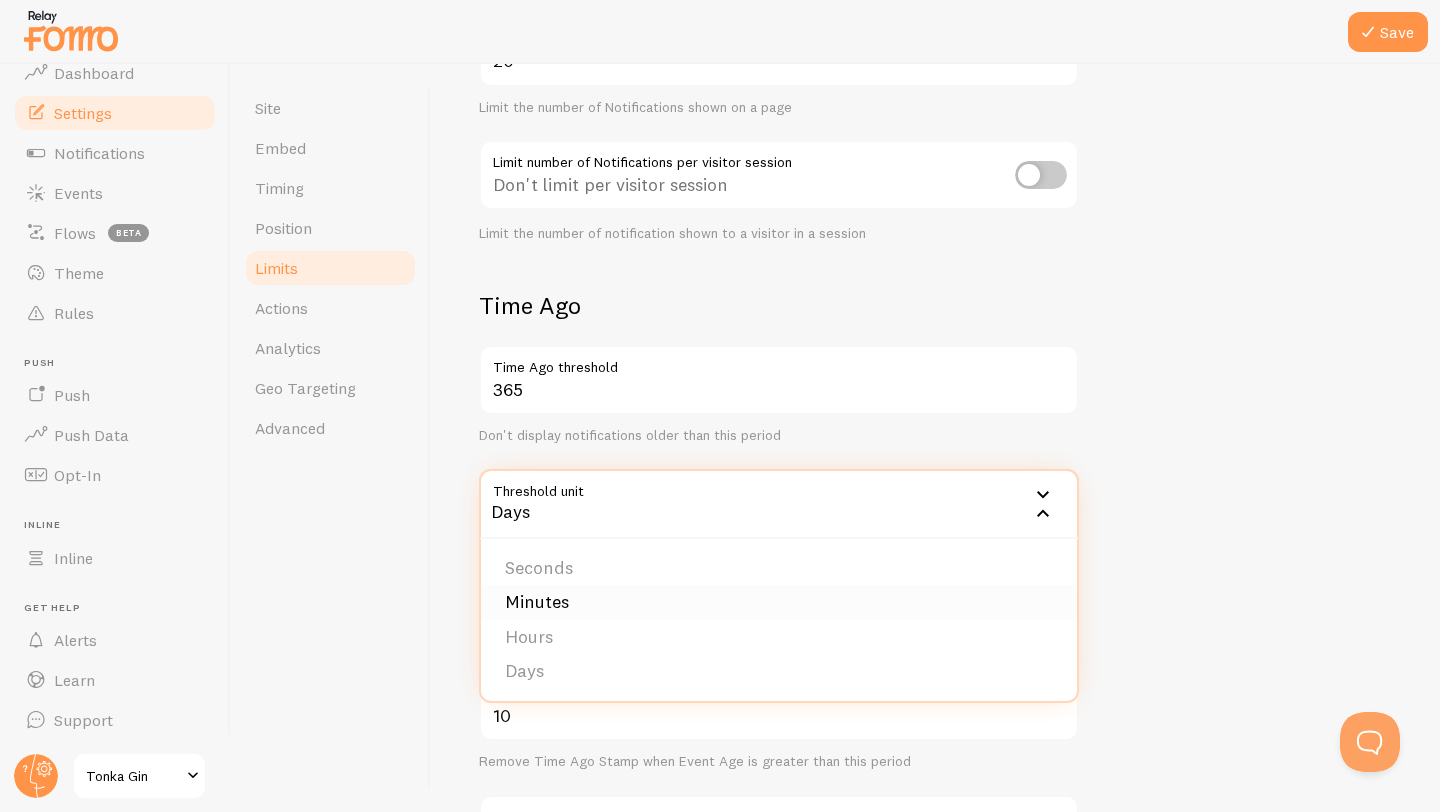 scroll, scrollTop: 290, scrollLeft: 0, axis: vertical 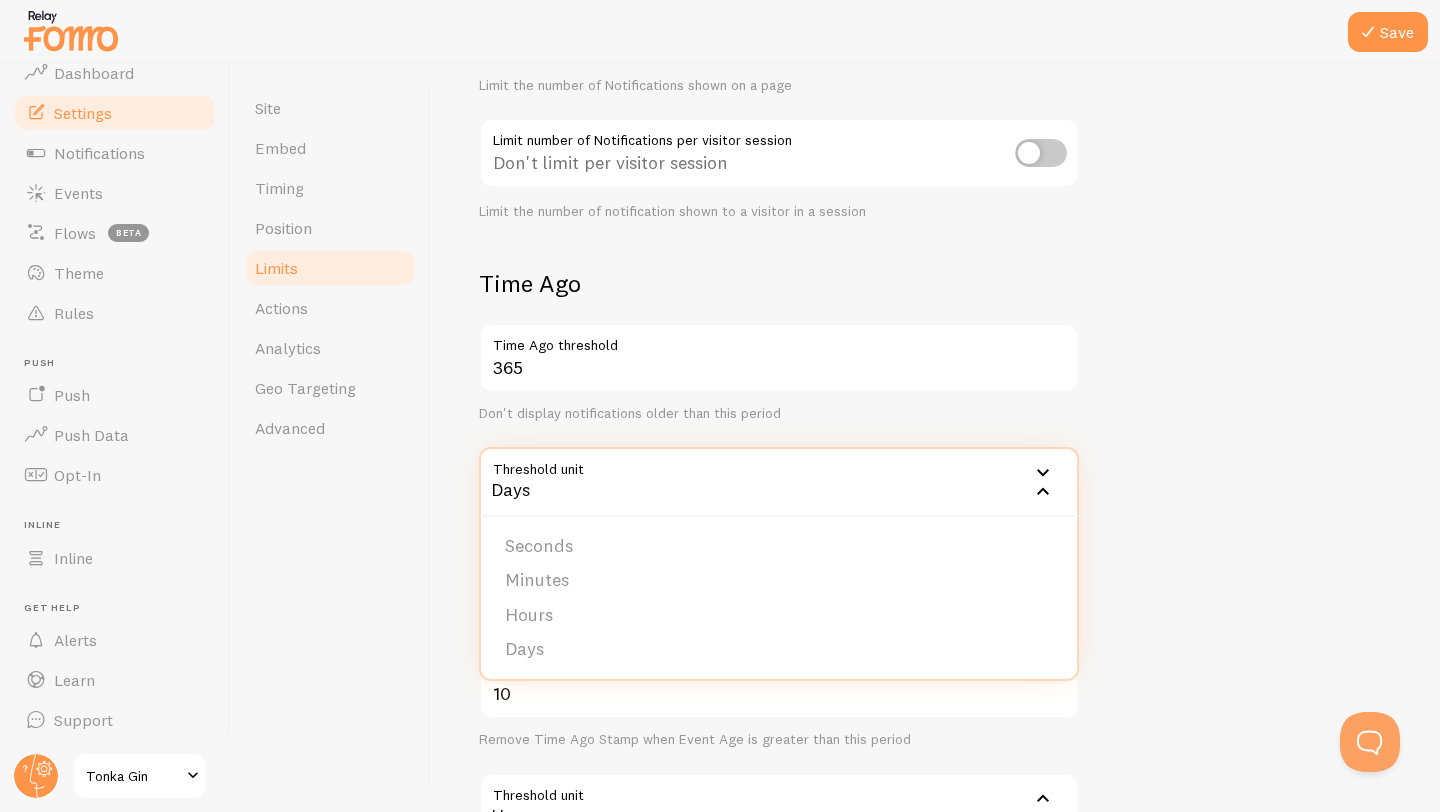 click on "Notification Count
20   Max Notifications shown per page       Limit the number of Notifications shown on a page         Limit number of Notifications per visitor session   Don't limit per visitor session   Limit the number of notification shown to a visitor in a session
Time Ago
365   Time Ago threshold       Don't display notifications older than this period   Threshold unit   86400   Days       Seconds  Minutes  Hours  Days    Time Ago Treshold unit in seconds, minutes, hours or days
Time Ago Stamp
10   Time Ago Stamp threshold       Remove Time Ago Stamp when Event Age is greater than this period   Threshold unit   3600   Hours       Seconds  Minutes  Hours  Days    Time Ago Stamp treshold unit in seconds, minutes, hours or days" at bounding box center [935, 406] 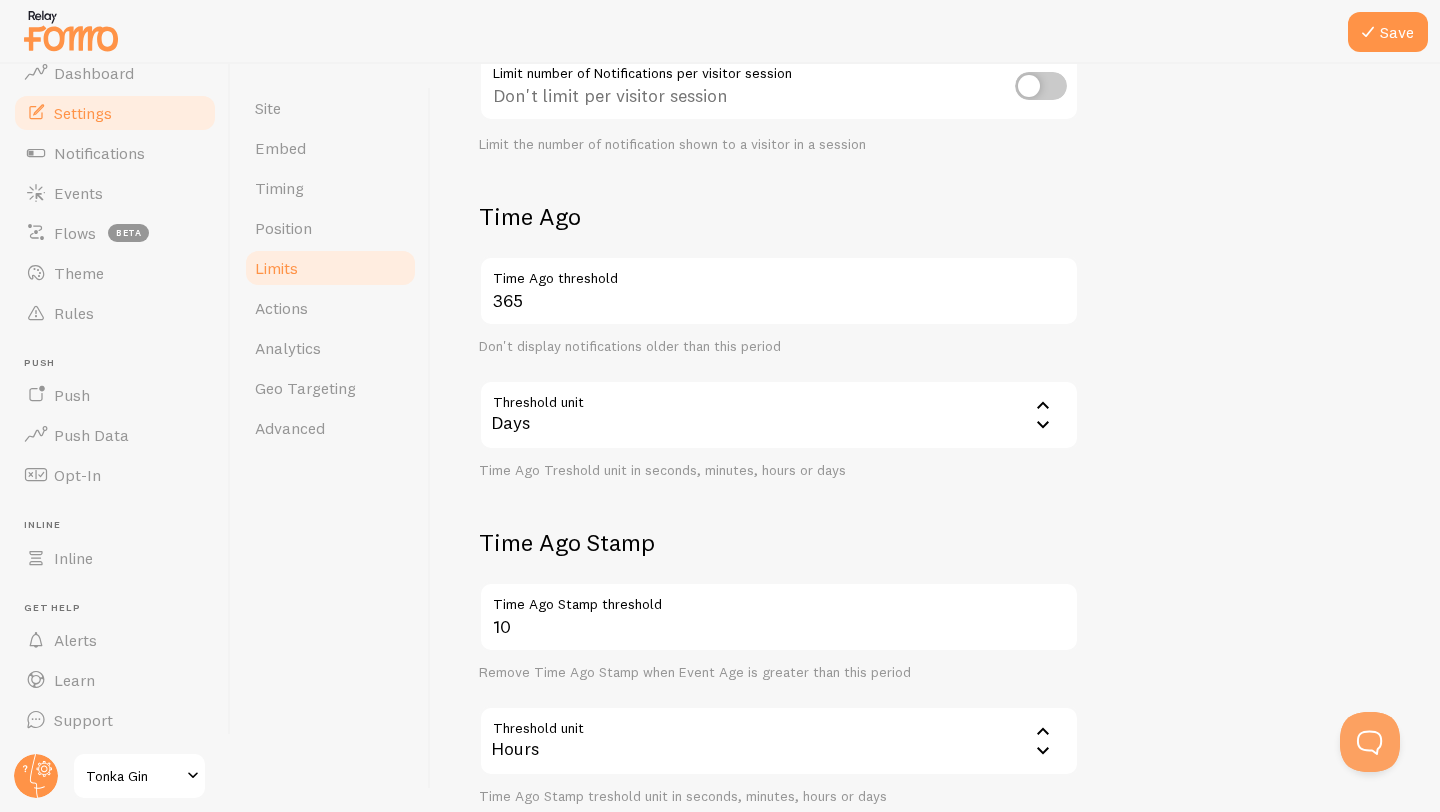 scroll, scrollTop: 366, scrollLeft: 0, axis: vertical 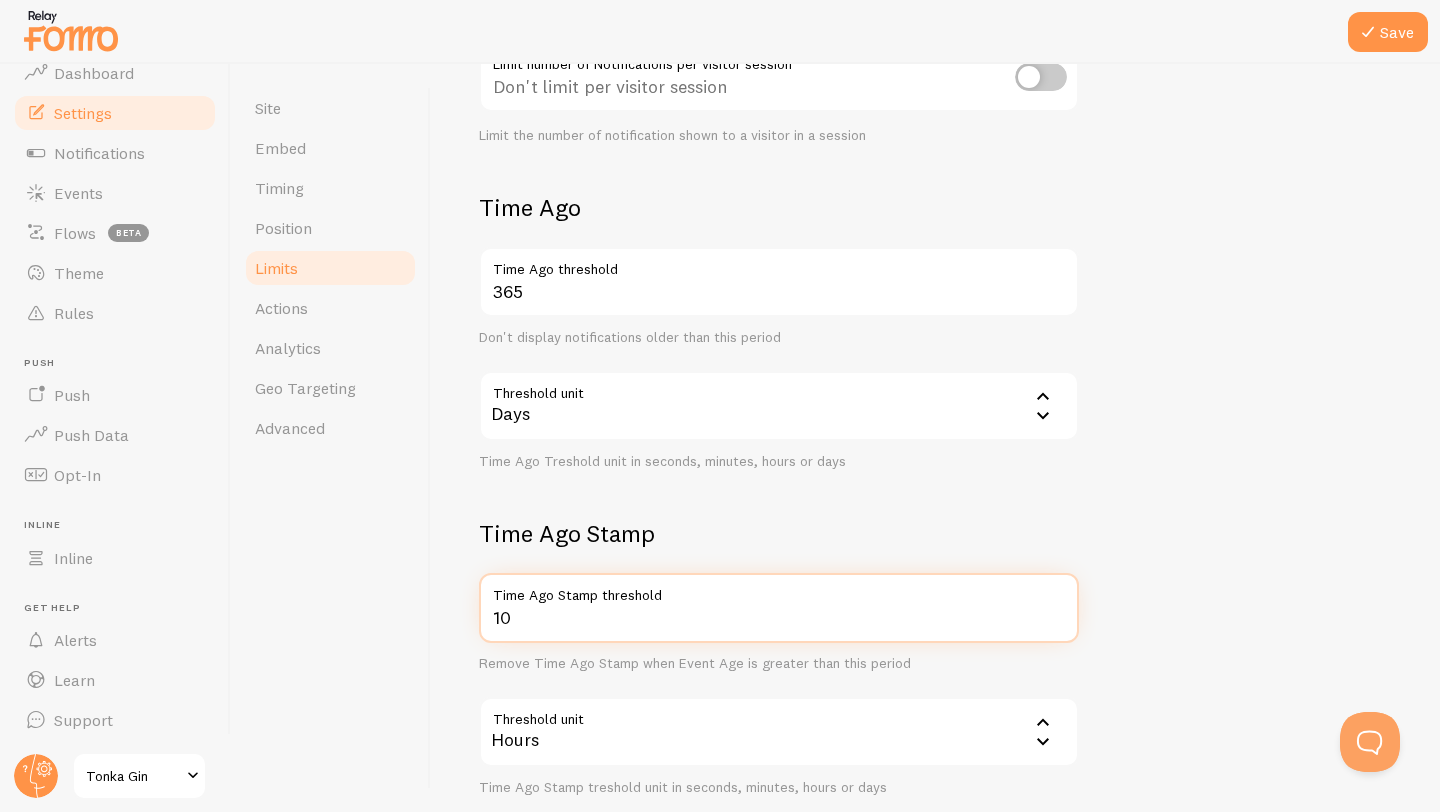 click on "10" at bounding box center [779, 608] 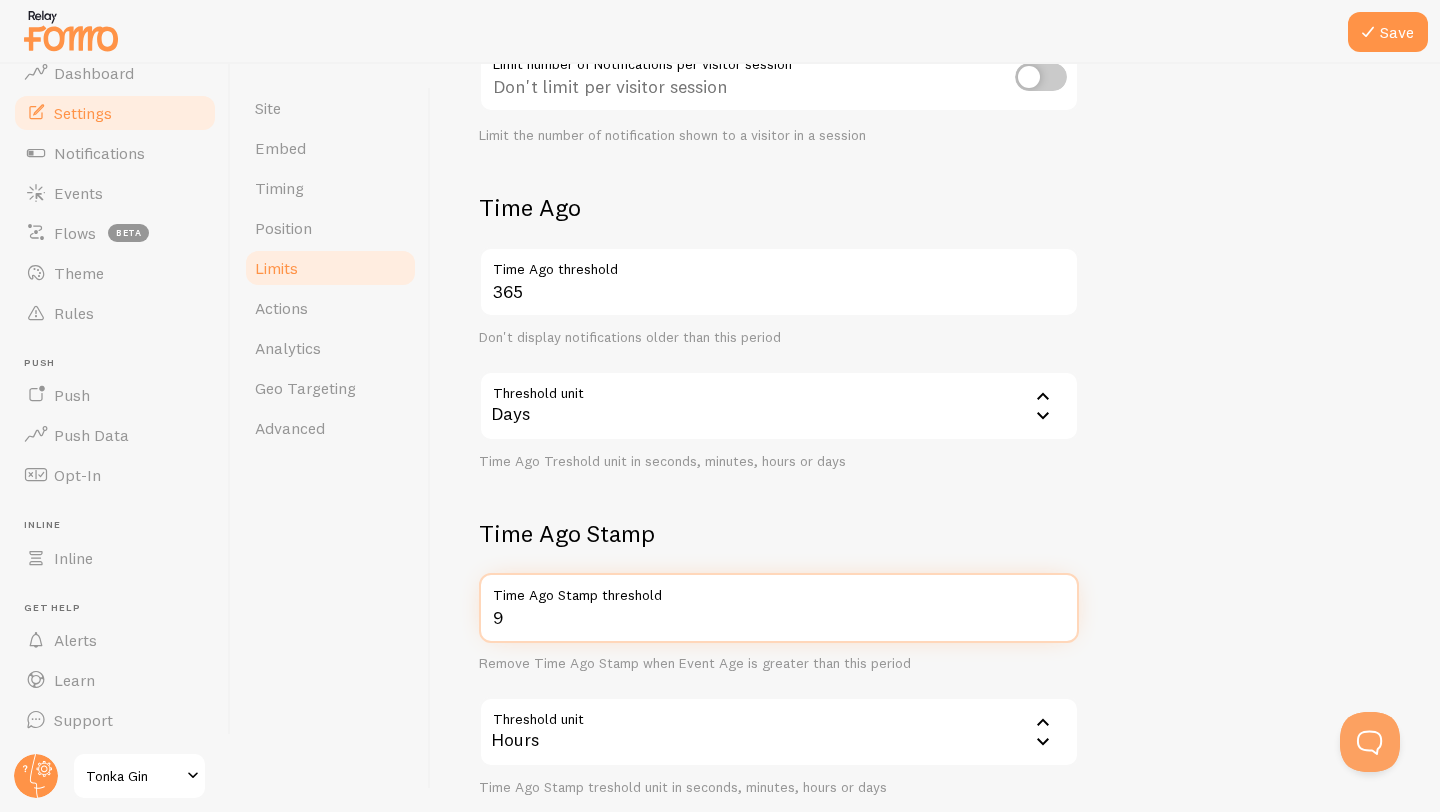 click on "9" at bounding box center (779, 608) 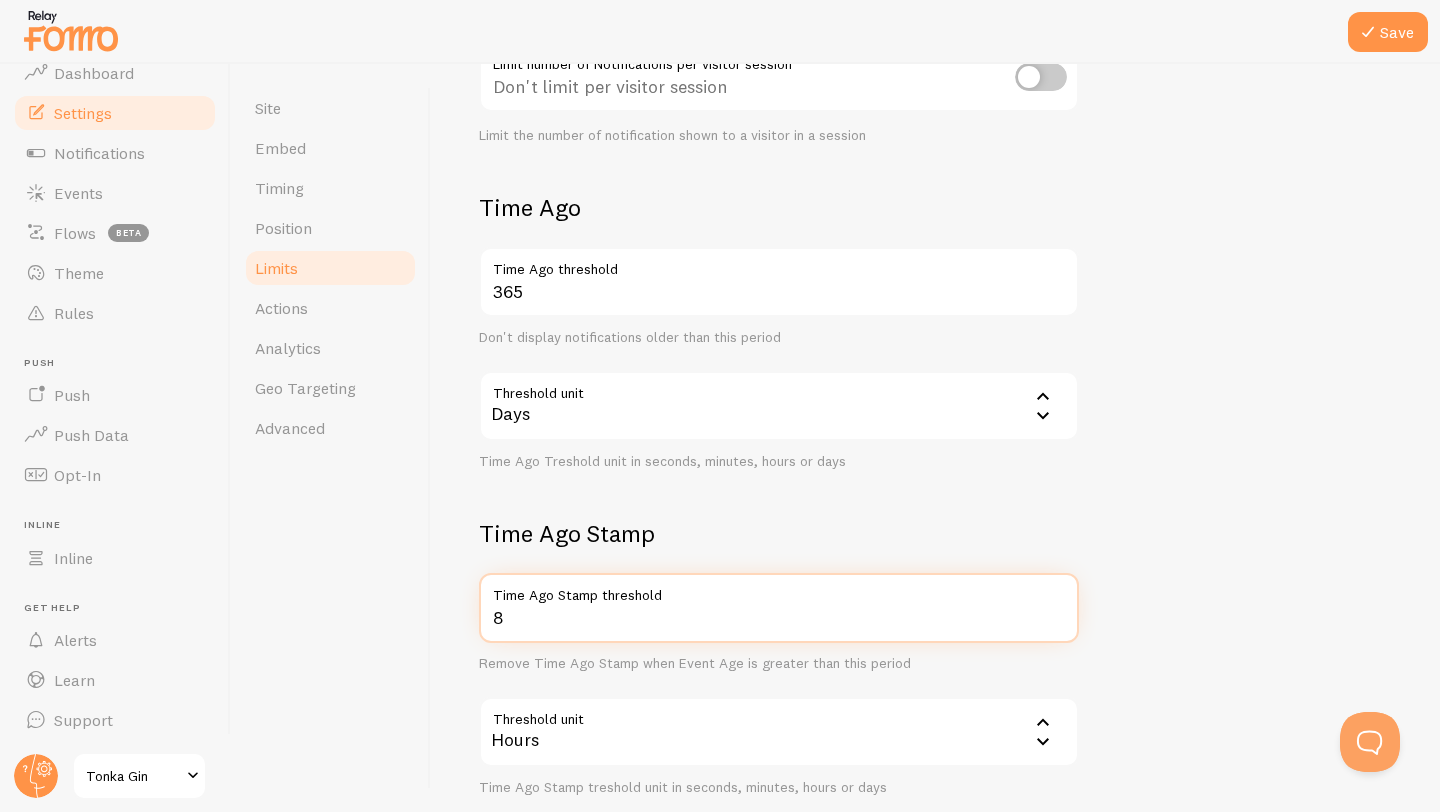 click on "8" at bounding box center [779, 608] 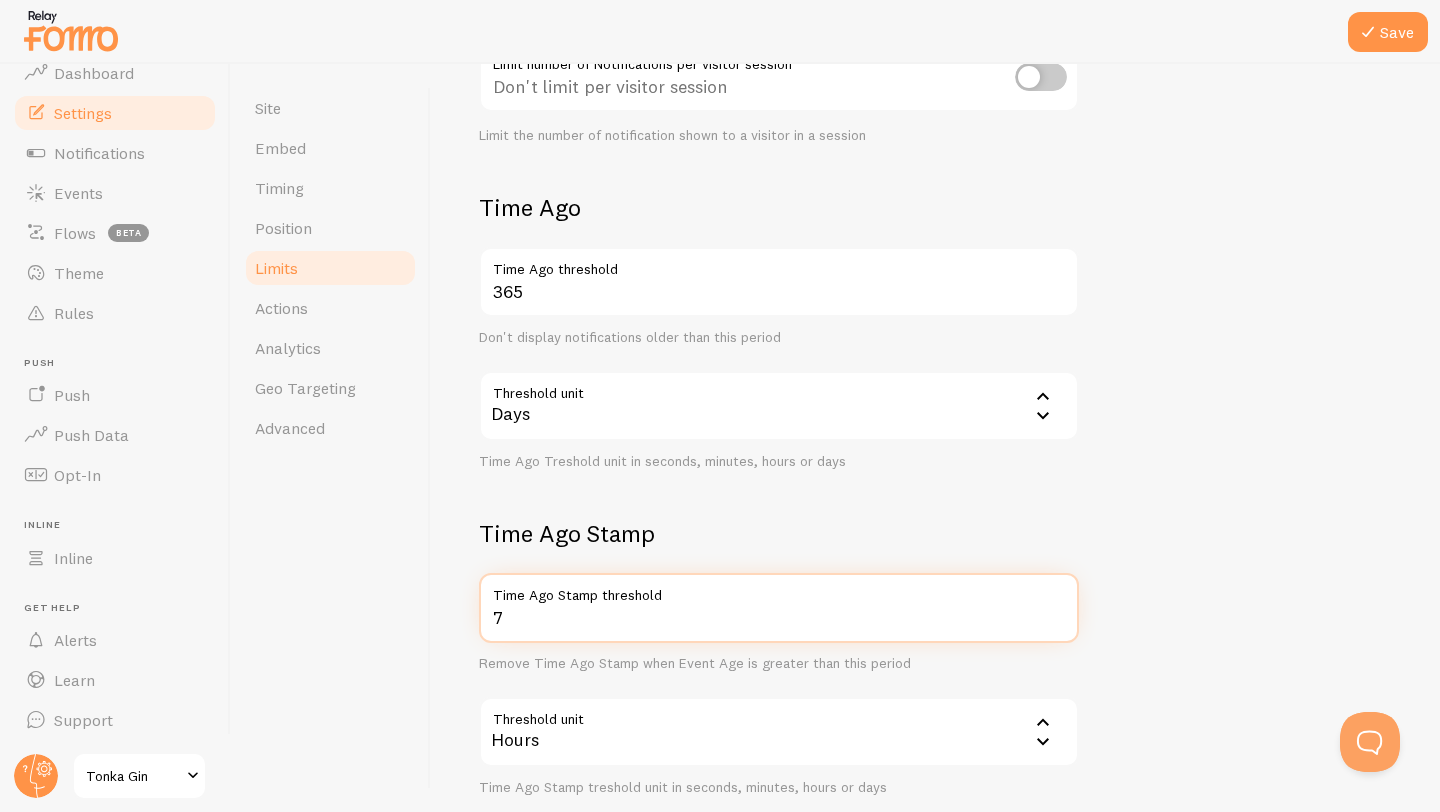 click on "7" at bounding box center (779, 608) 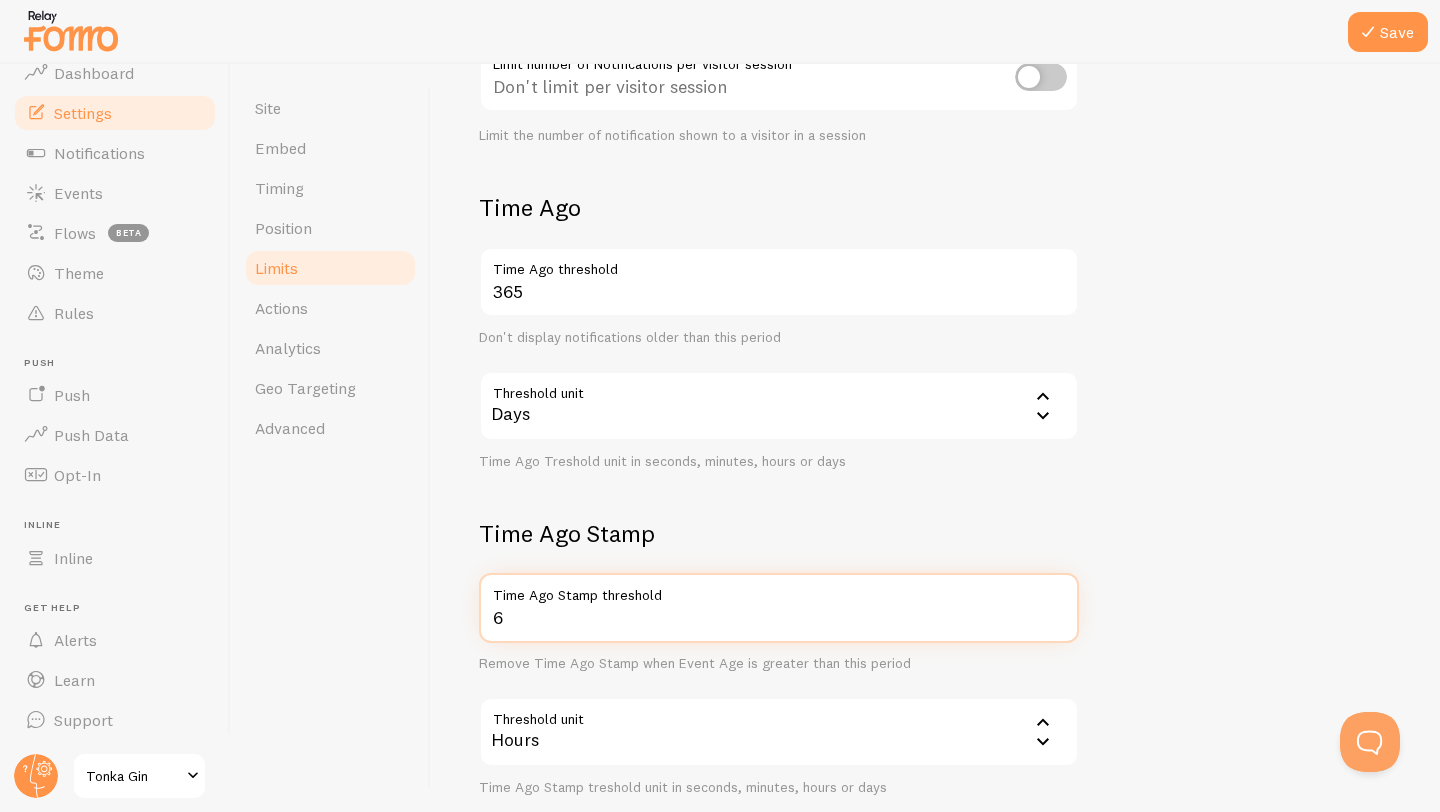 click on "6" at bounding box center (779, 608) 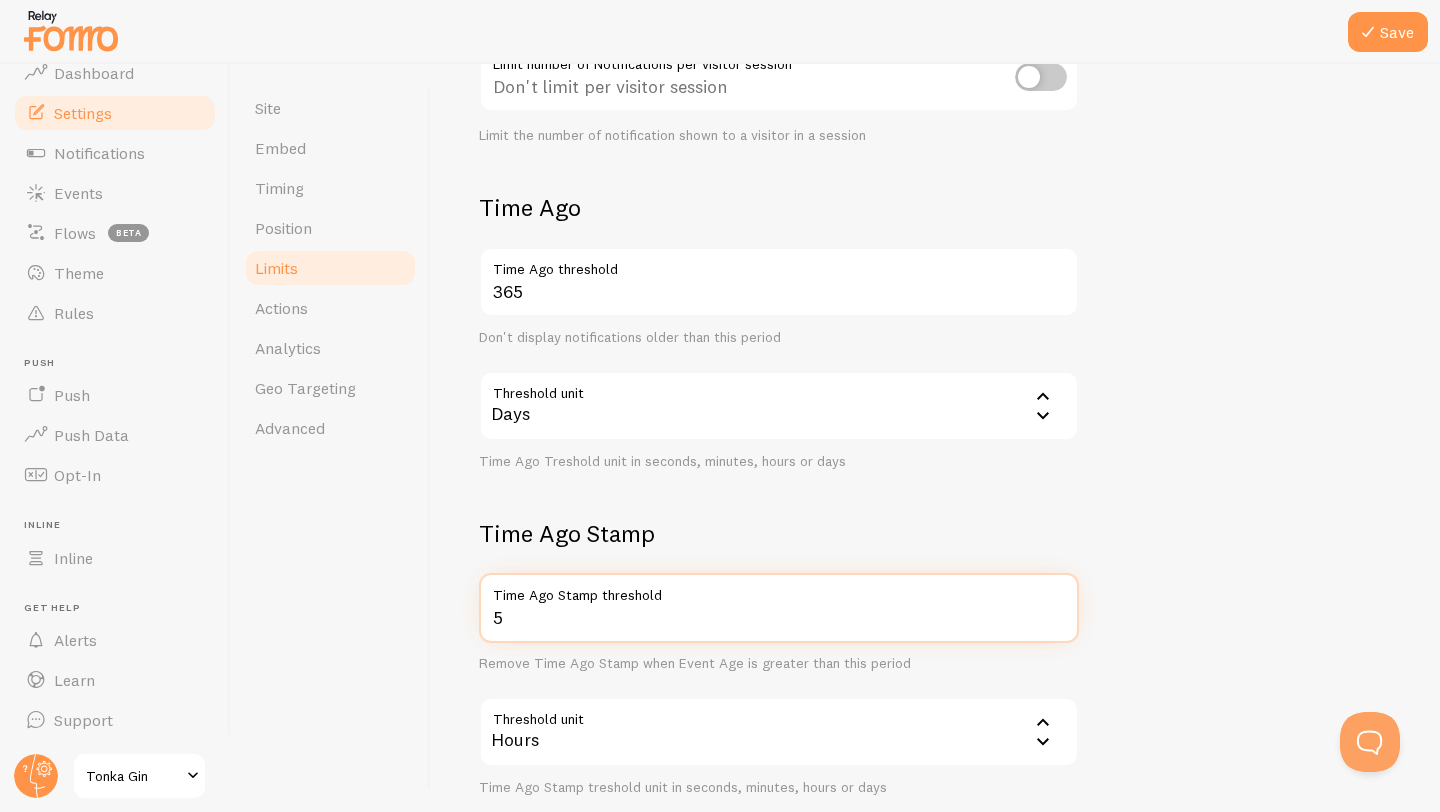 click on "5" at bounding box center (779, 608) 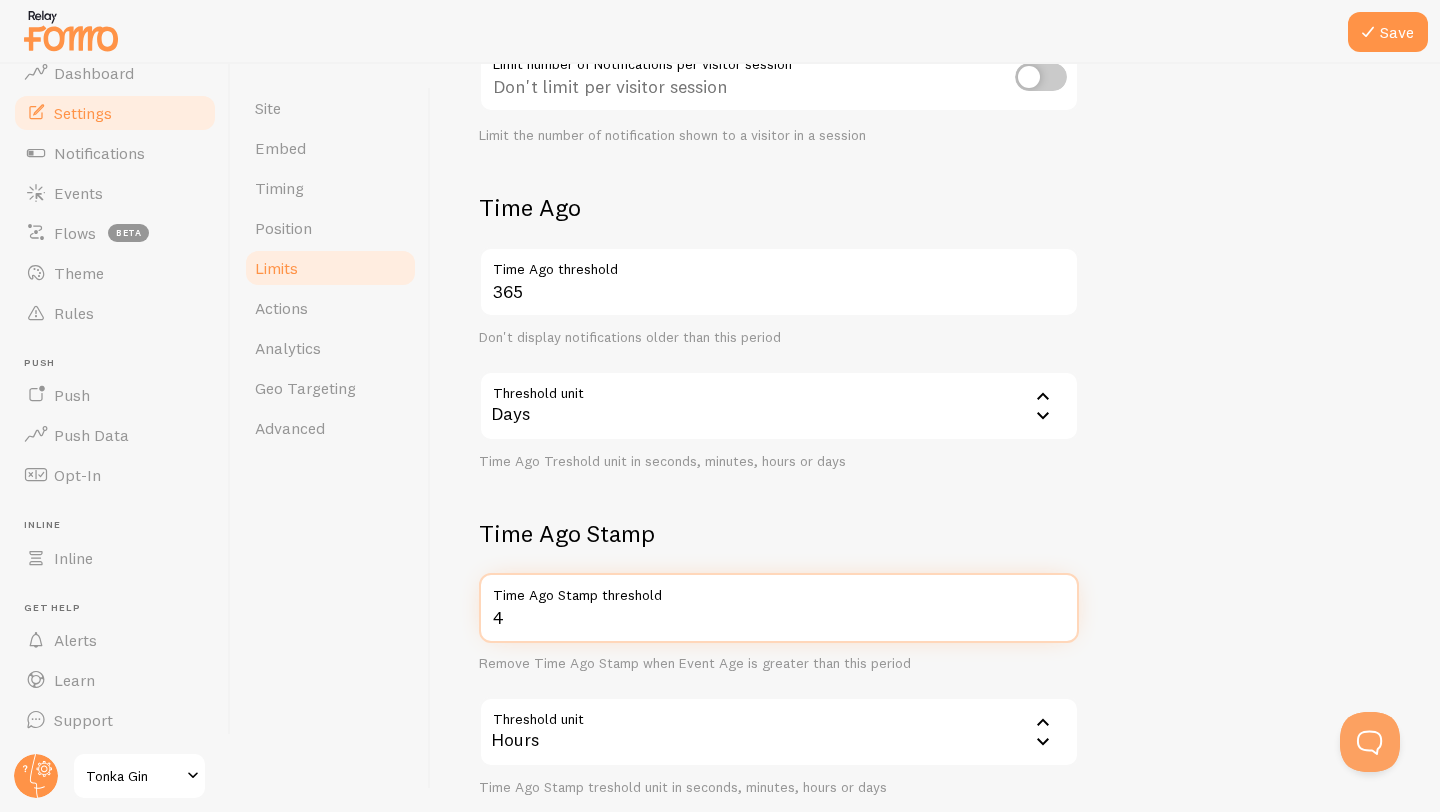 click on "4" at bounding box center [779, 608] 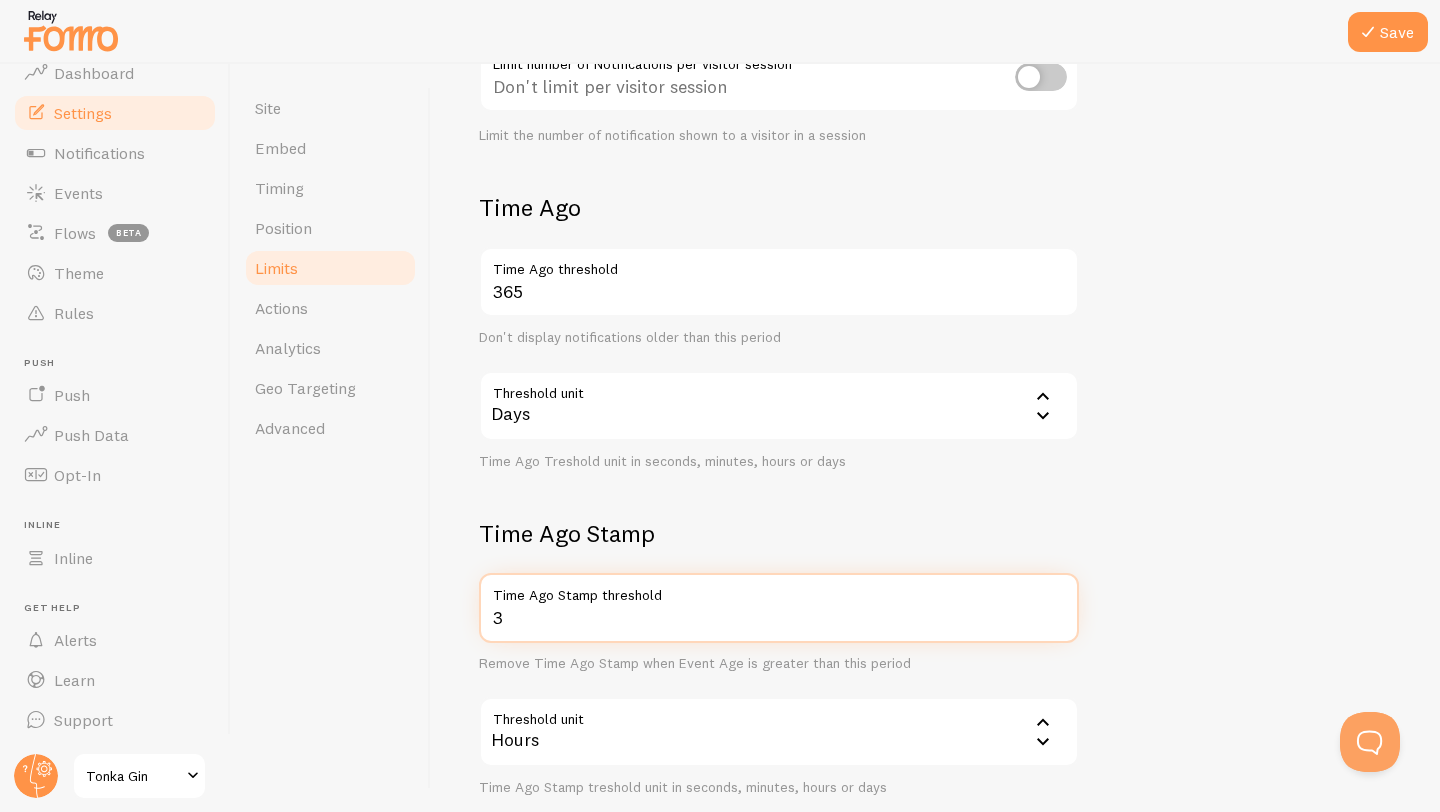click on "3" at bounding box center (779, 608) 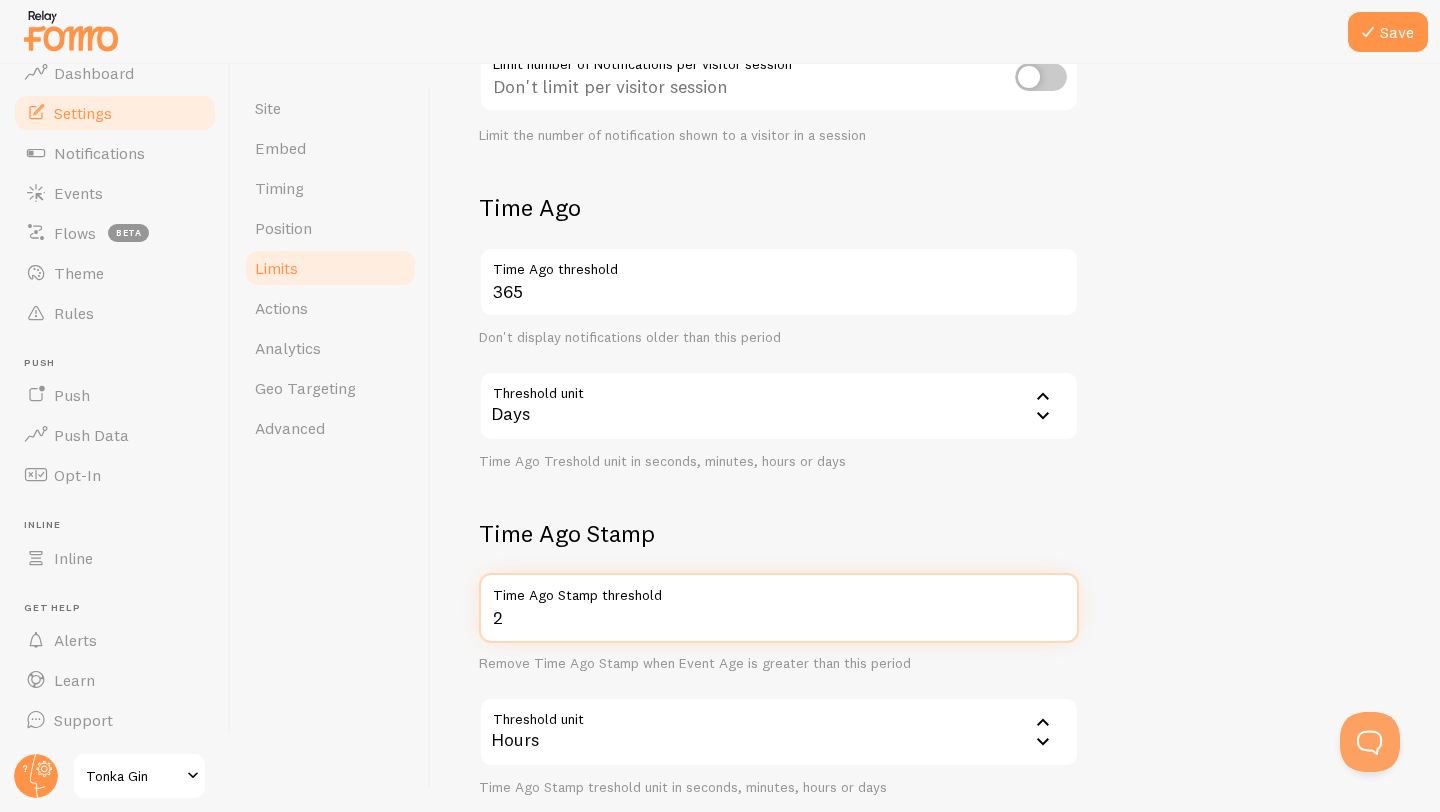 click on "2" at bounding box center (779, 608) 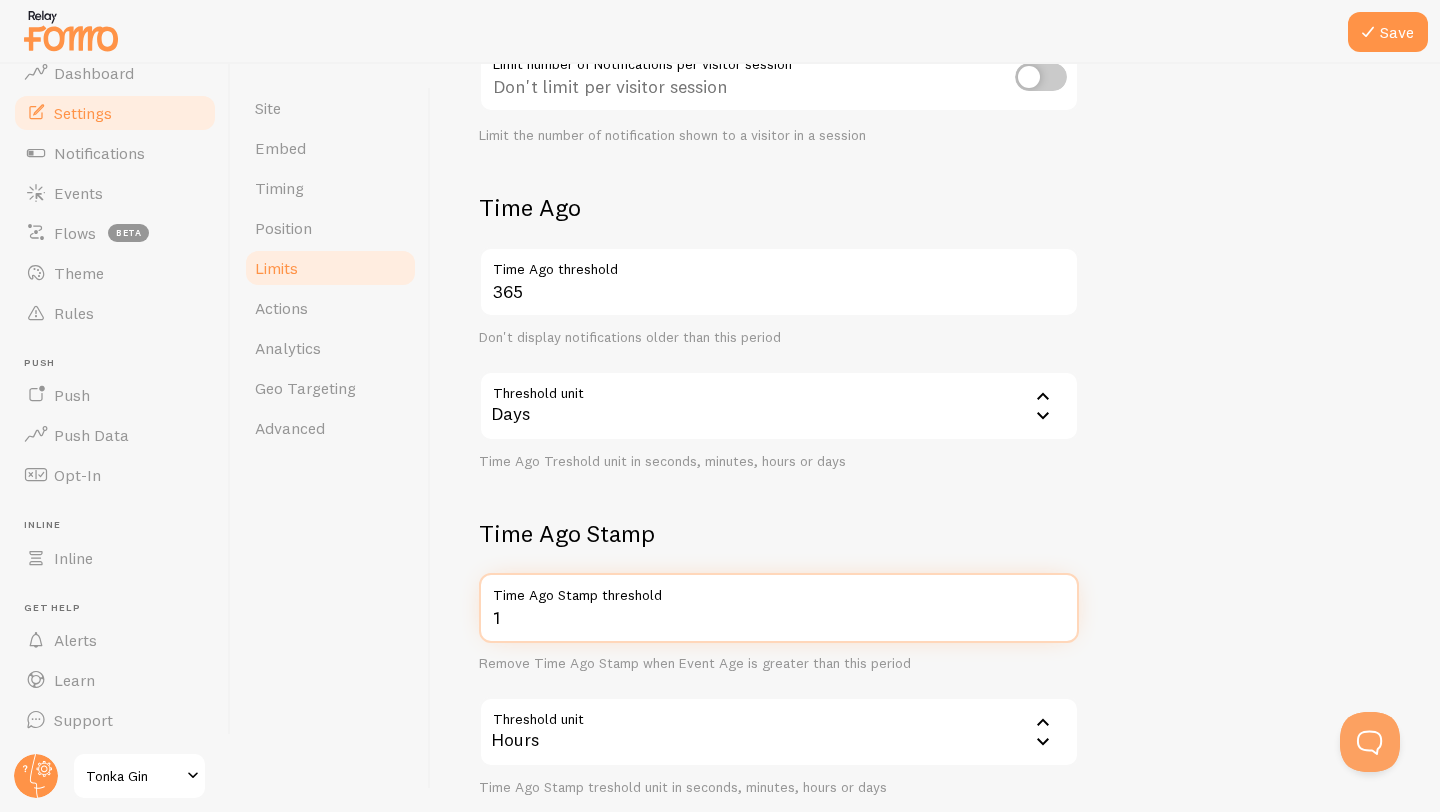 type on "1" 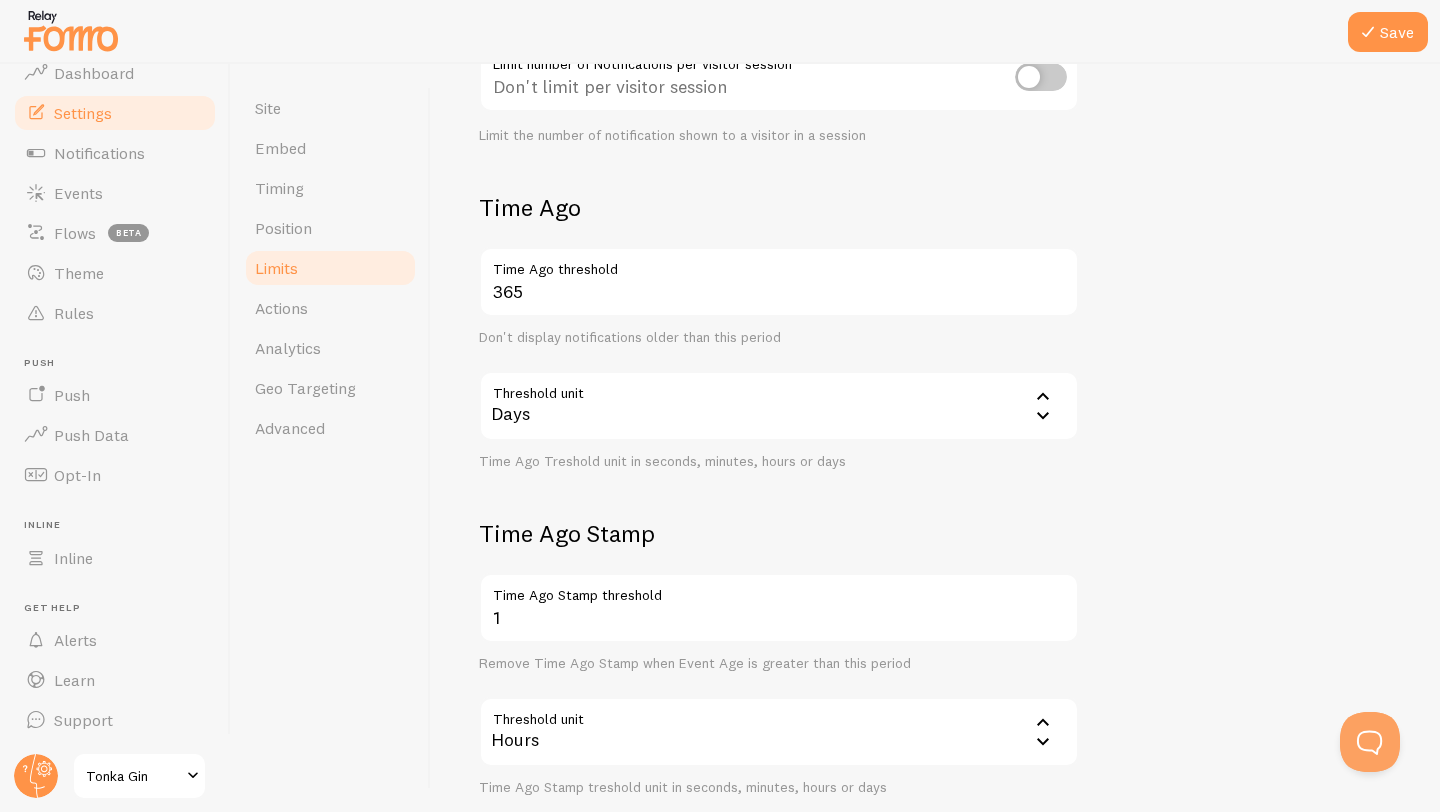 click on "Hours" at bounding box center (779, 732) 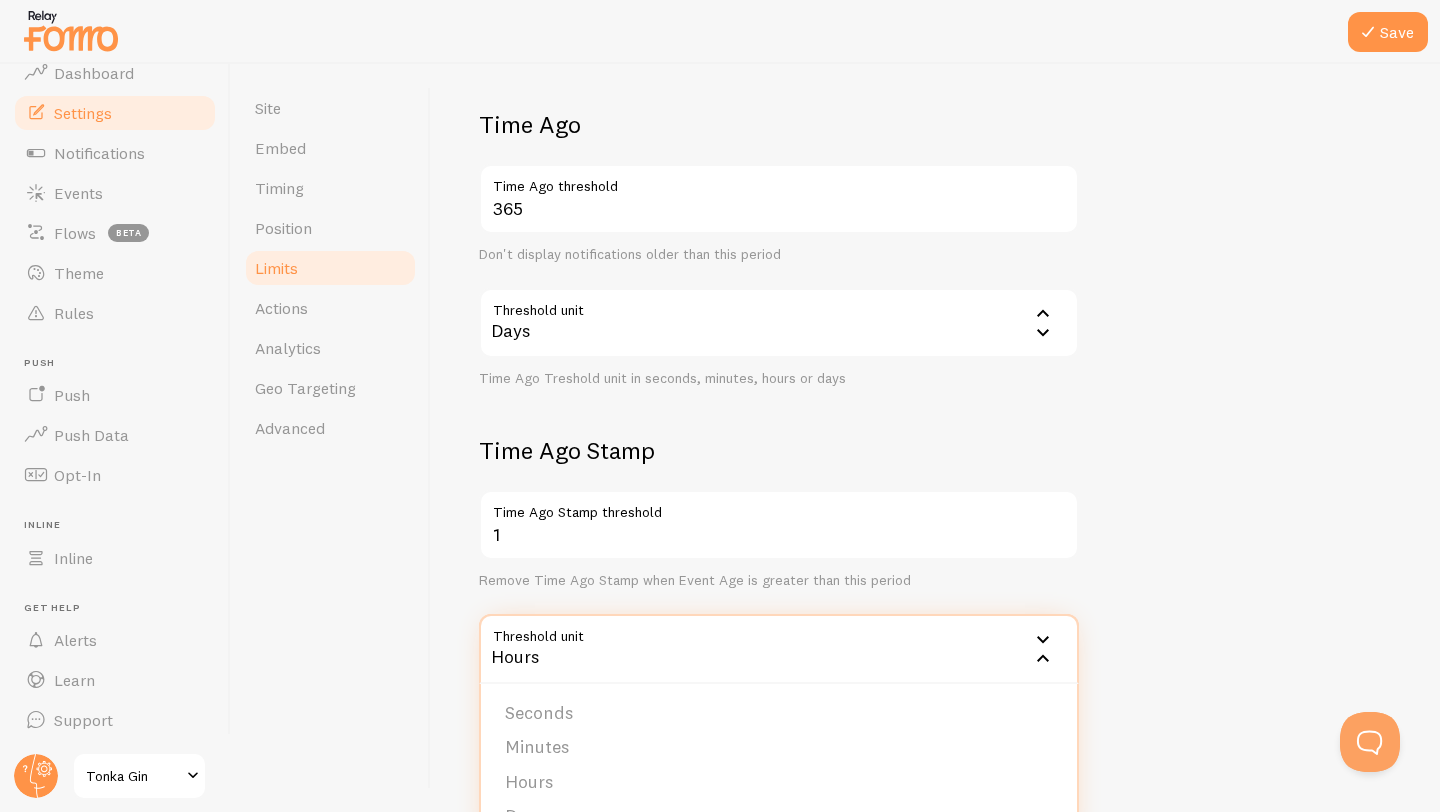 scroll, scrollTop: 484, scrollLeft: 0, axis: vertical 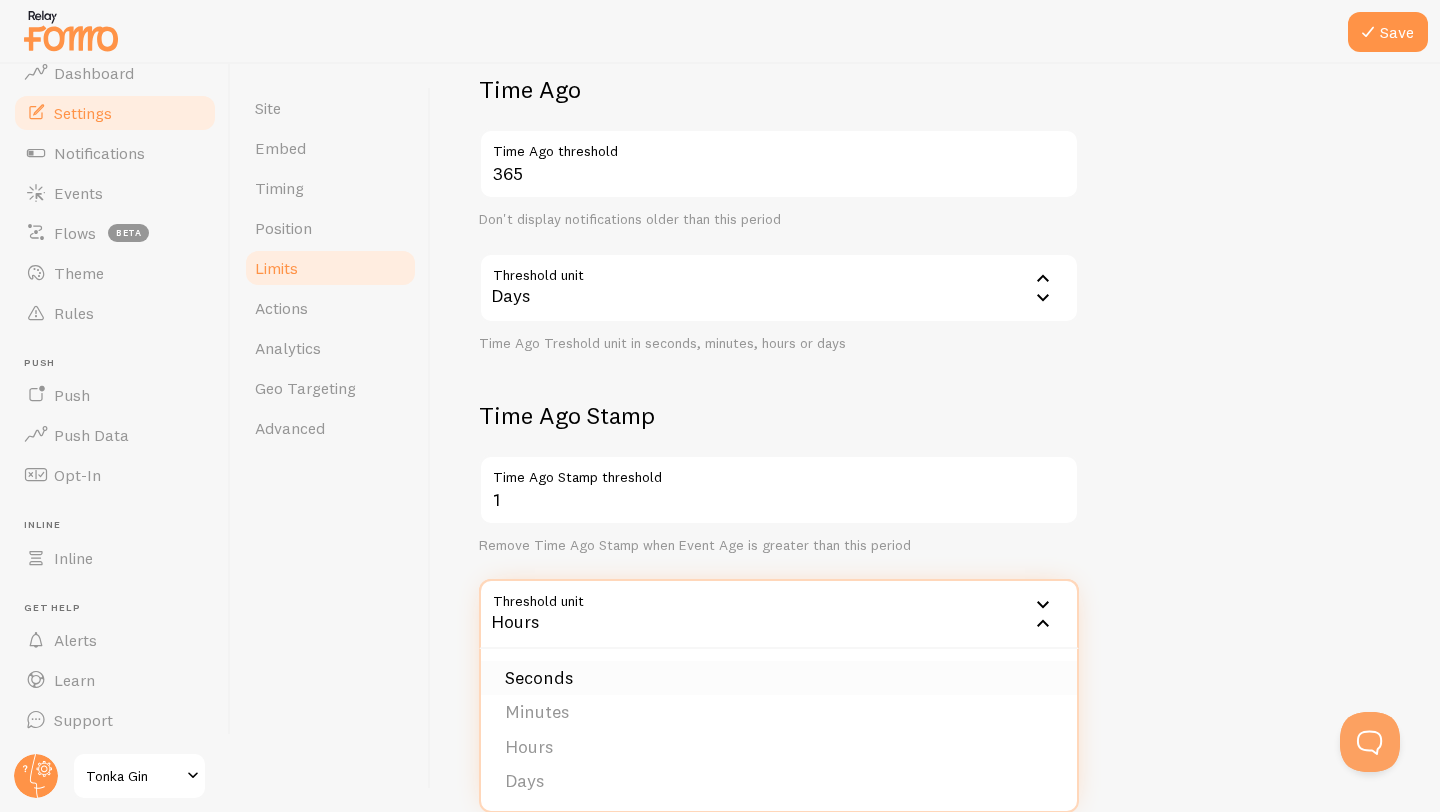 click on "Seconds" at bounding box center [779, 678] 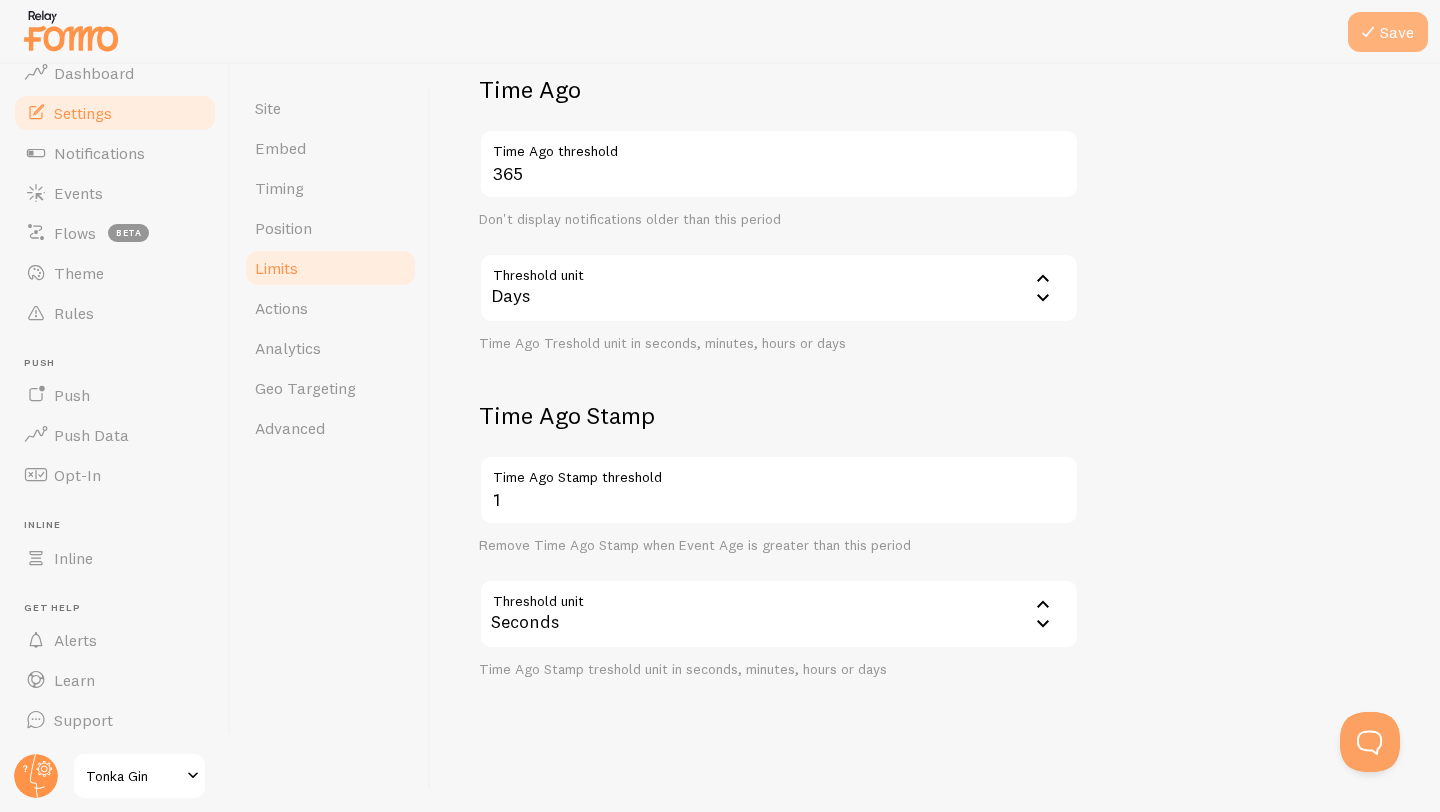 click on "Save" at bounding box center [1388, 32] 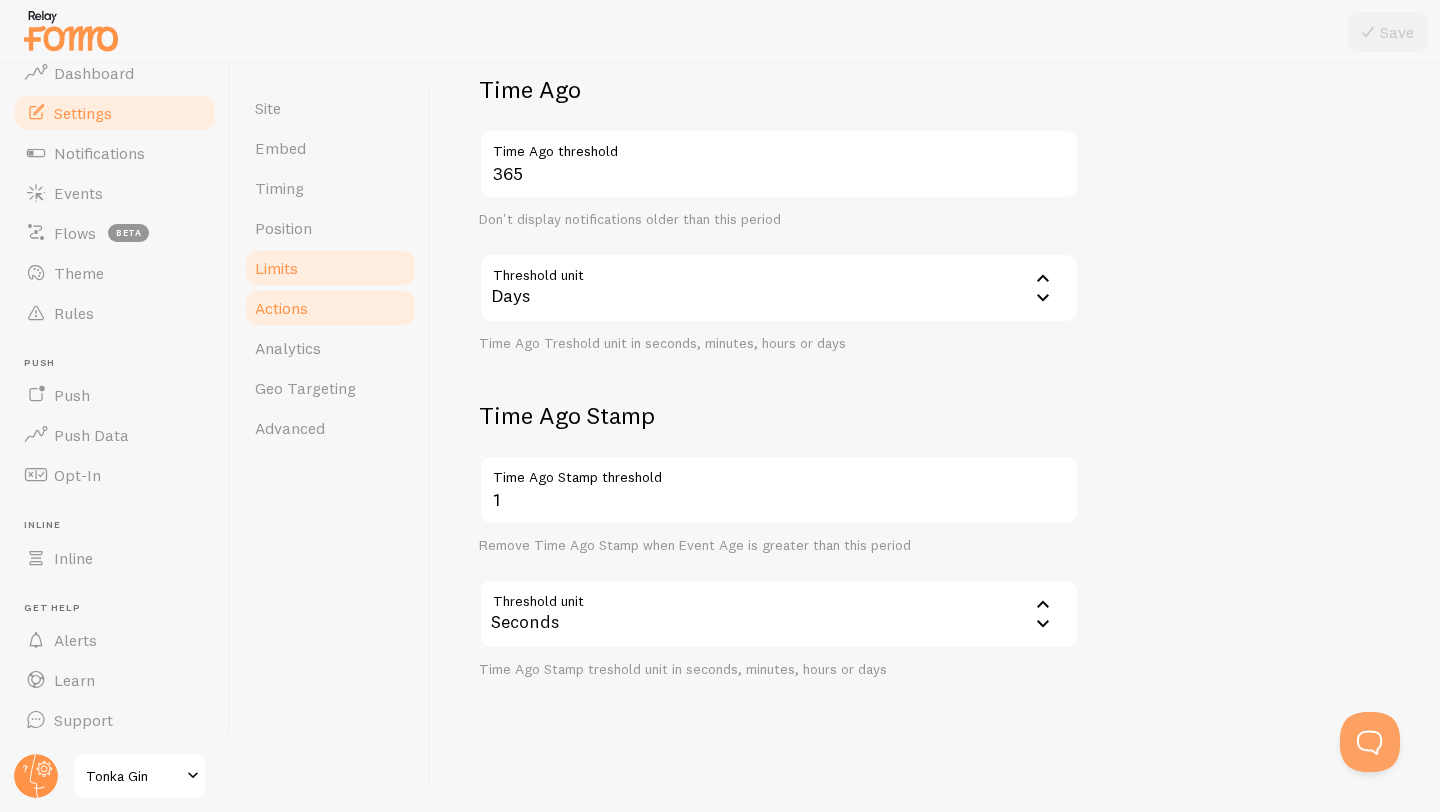 click on "Actions" at bounding box center [330, 308] 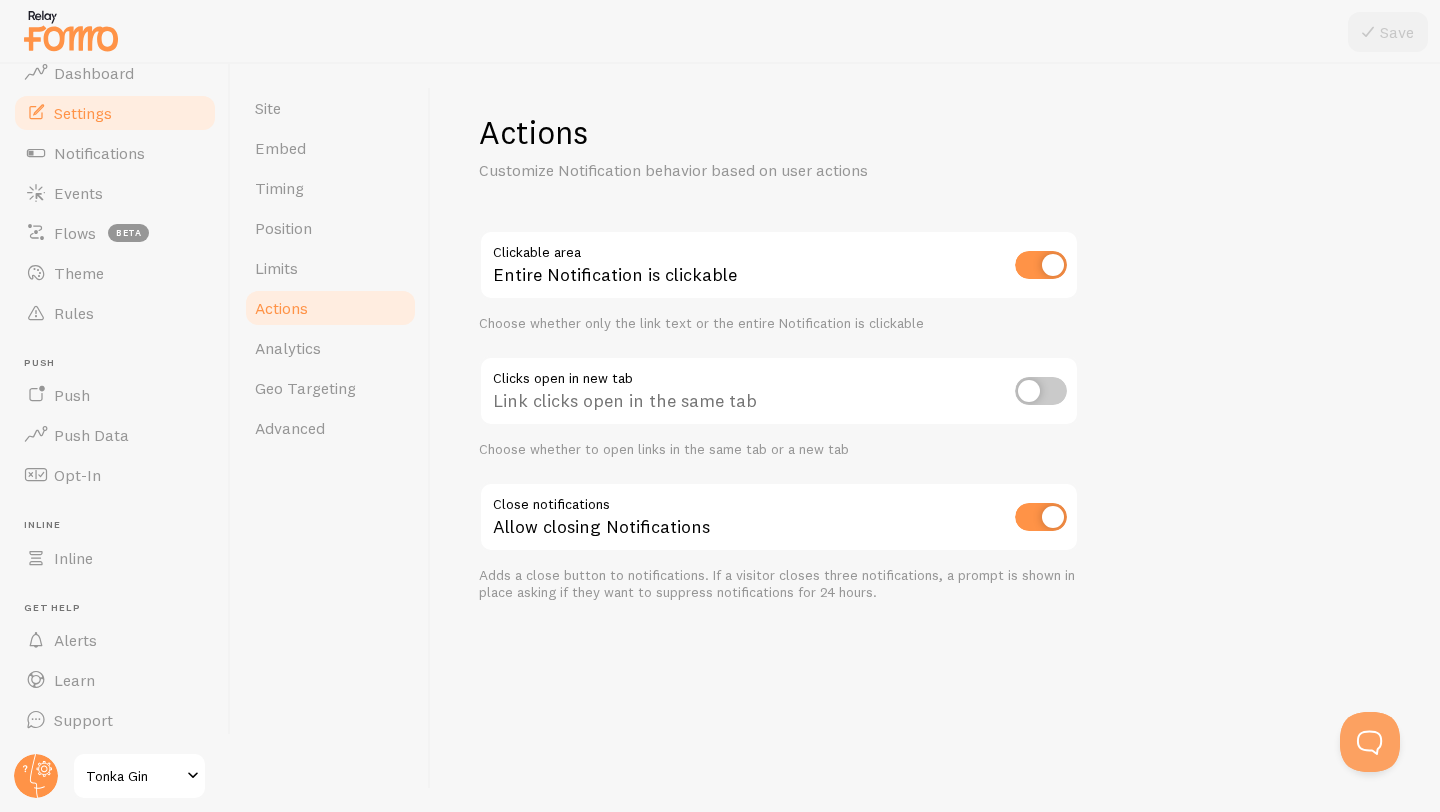 click at bounding box center (1041, 391) 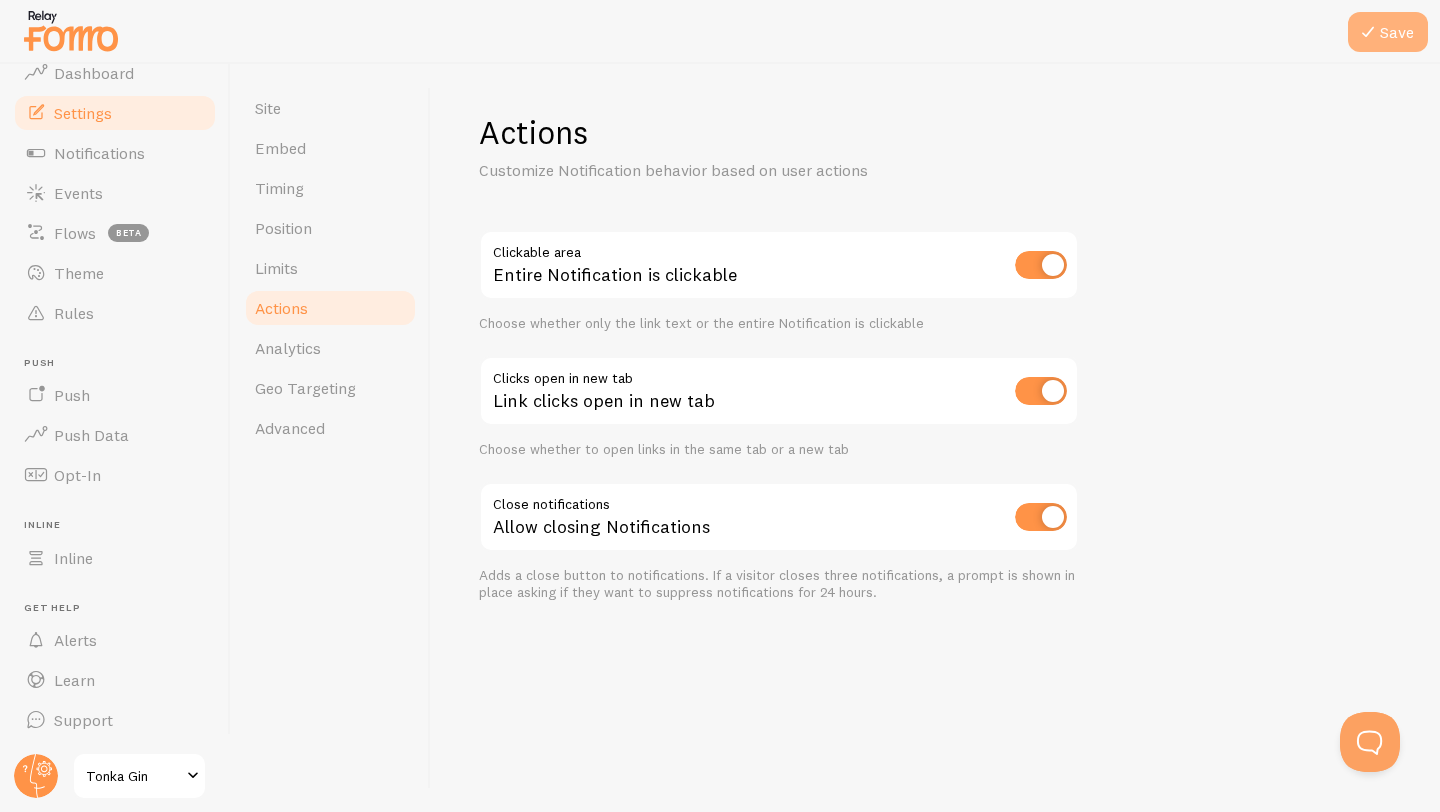 click on "Save" at bounding box center [1388, 32] 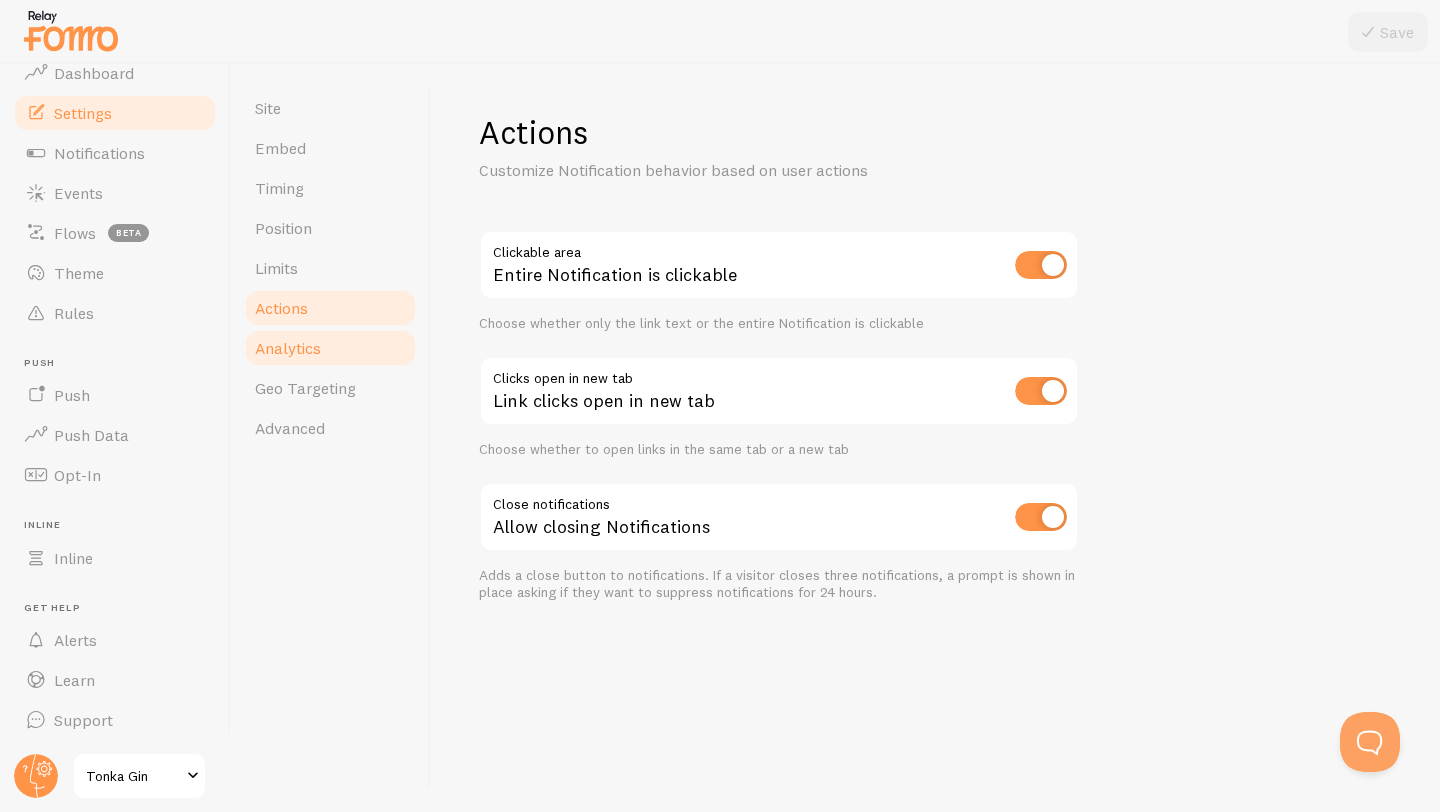 click on "Analytics" at bounding box center (330, 348) 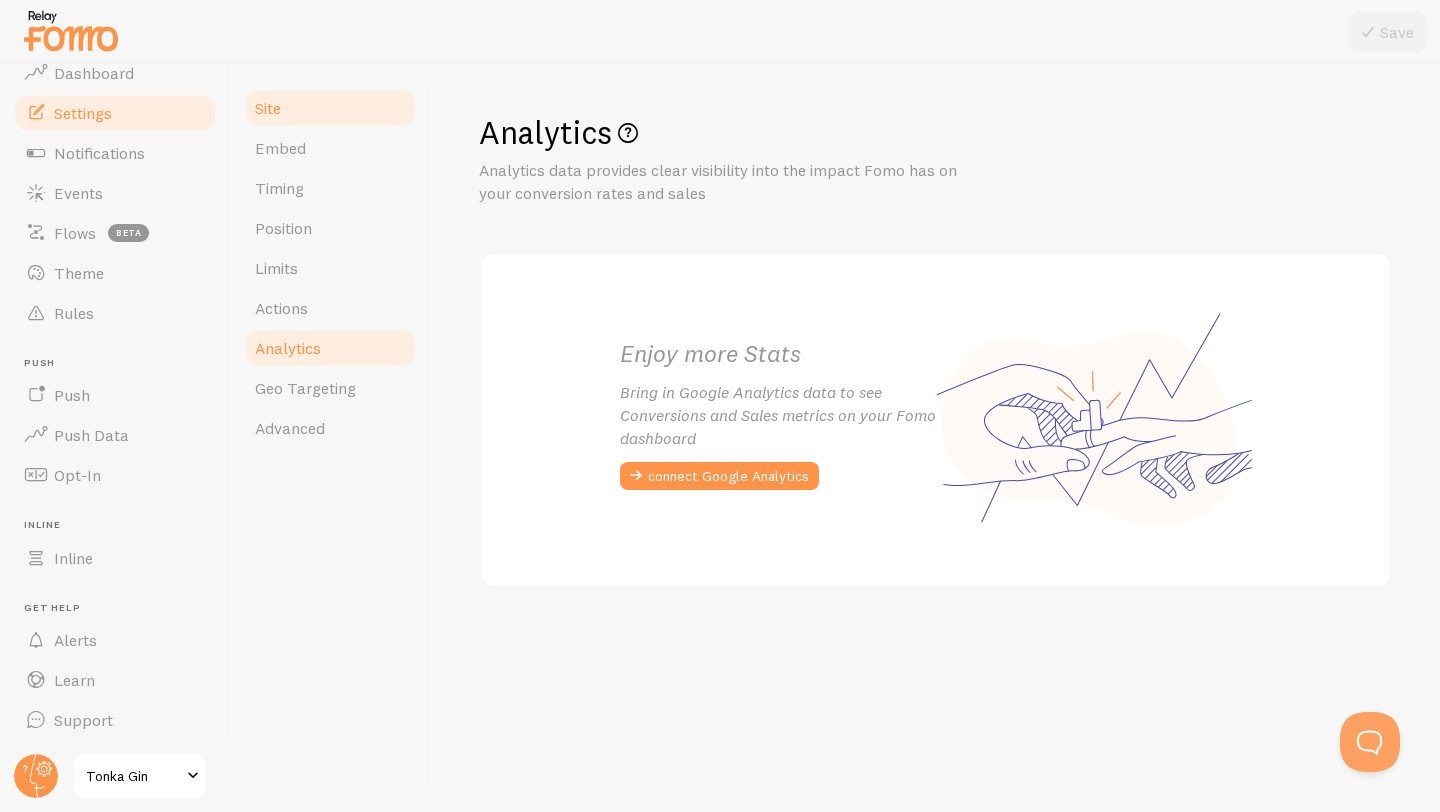 click on "Site" at bounding box center (330, 108) 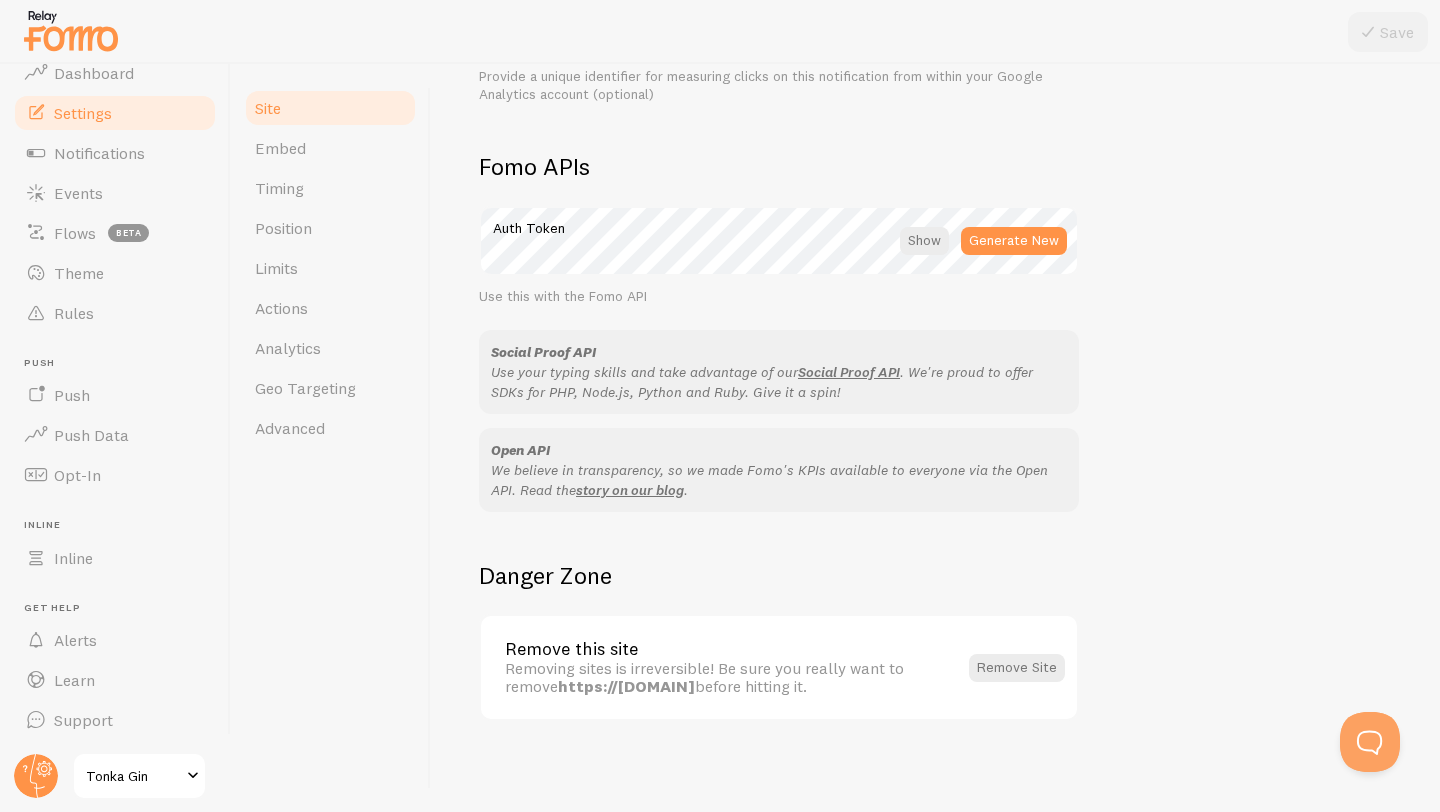 scroll, scrollTop: 1076, scrollLeft: 0, axis: vertical 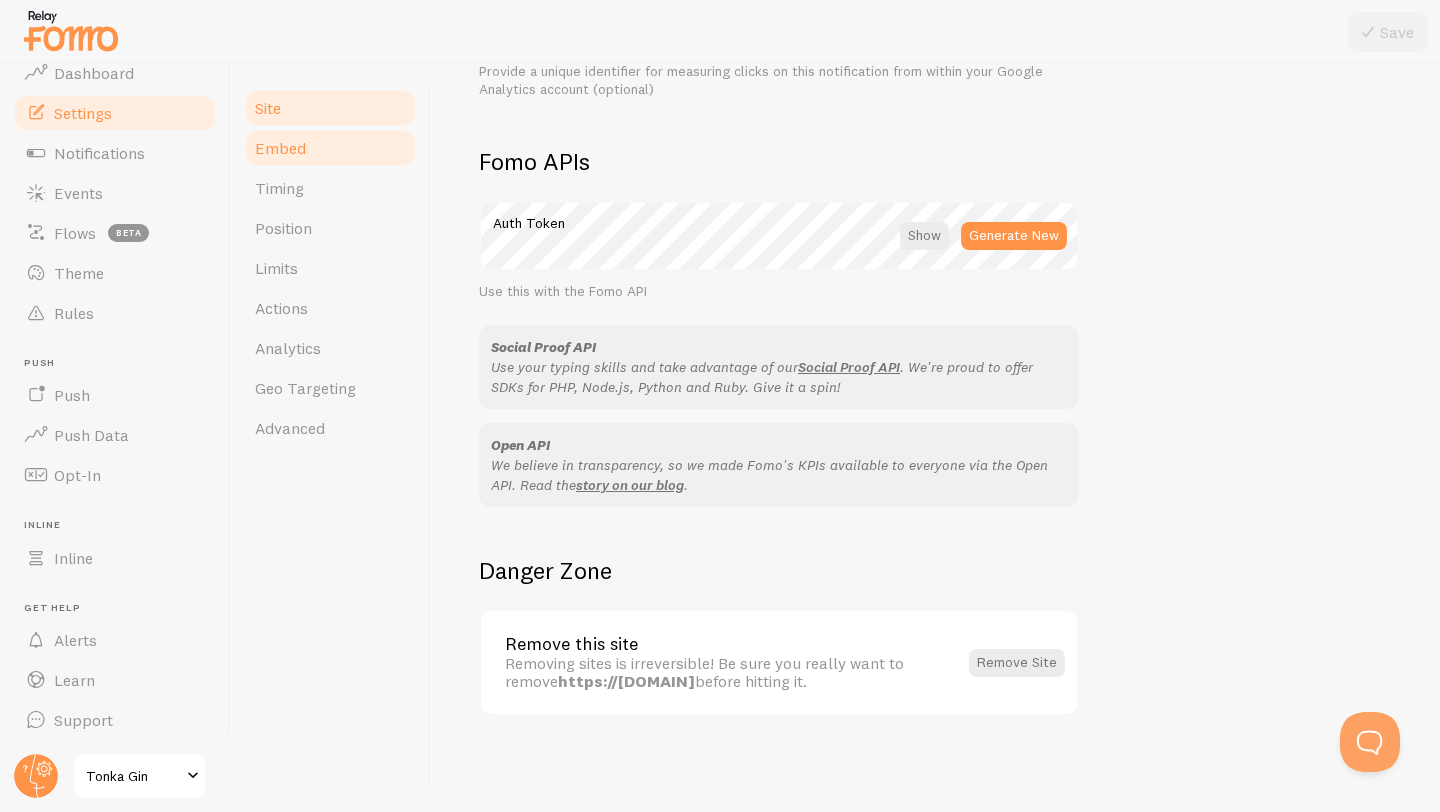 click on "Embed" at bounding box center [330, 148] 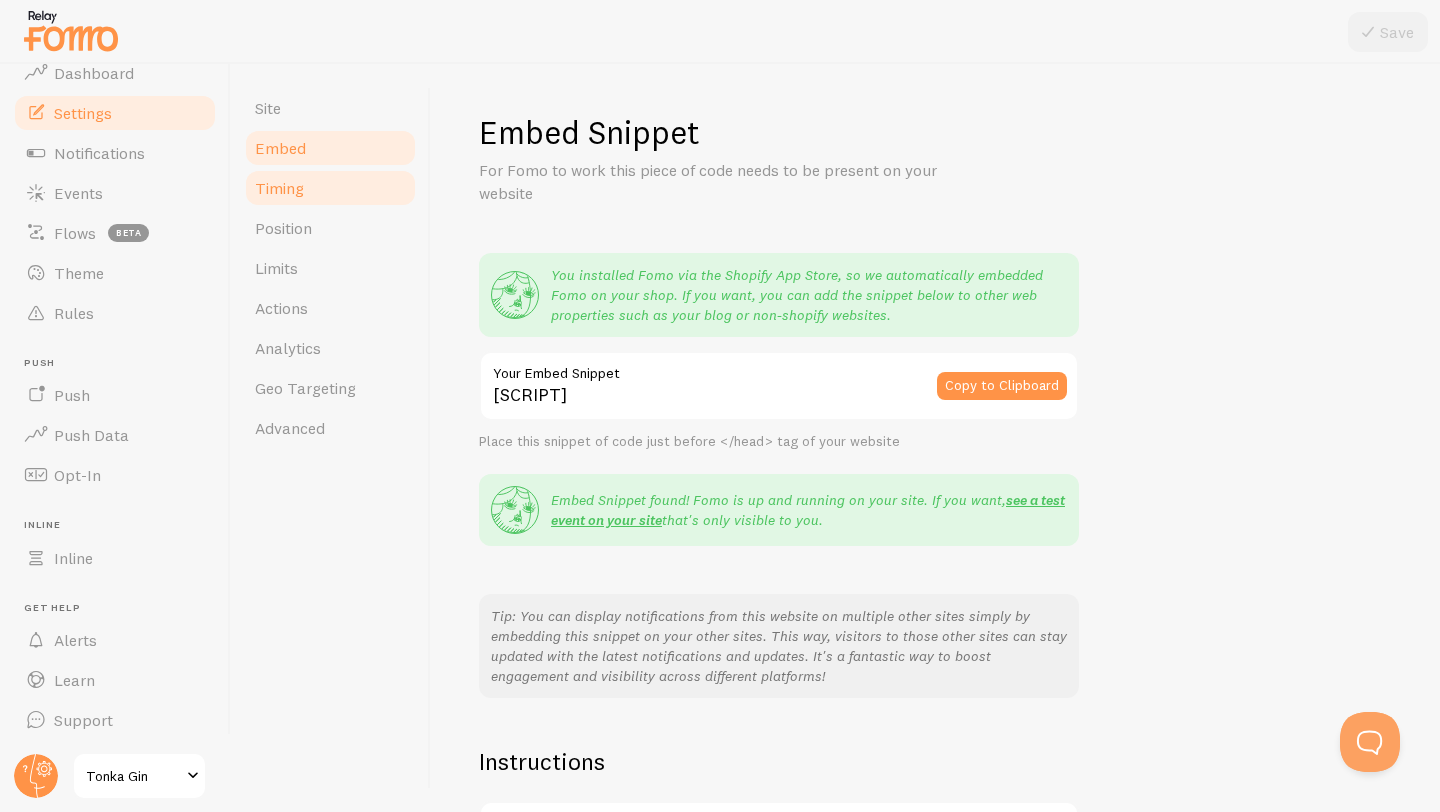 click on "Timing" at bounding box center (330, 188) 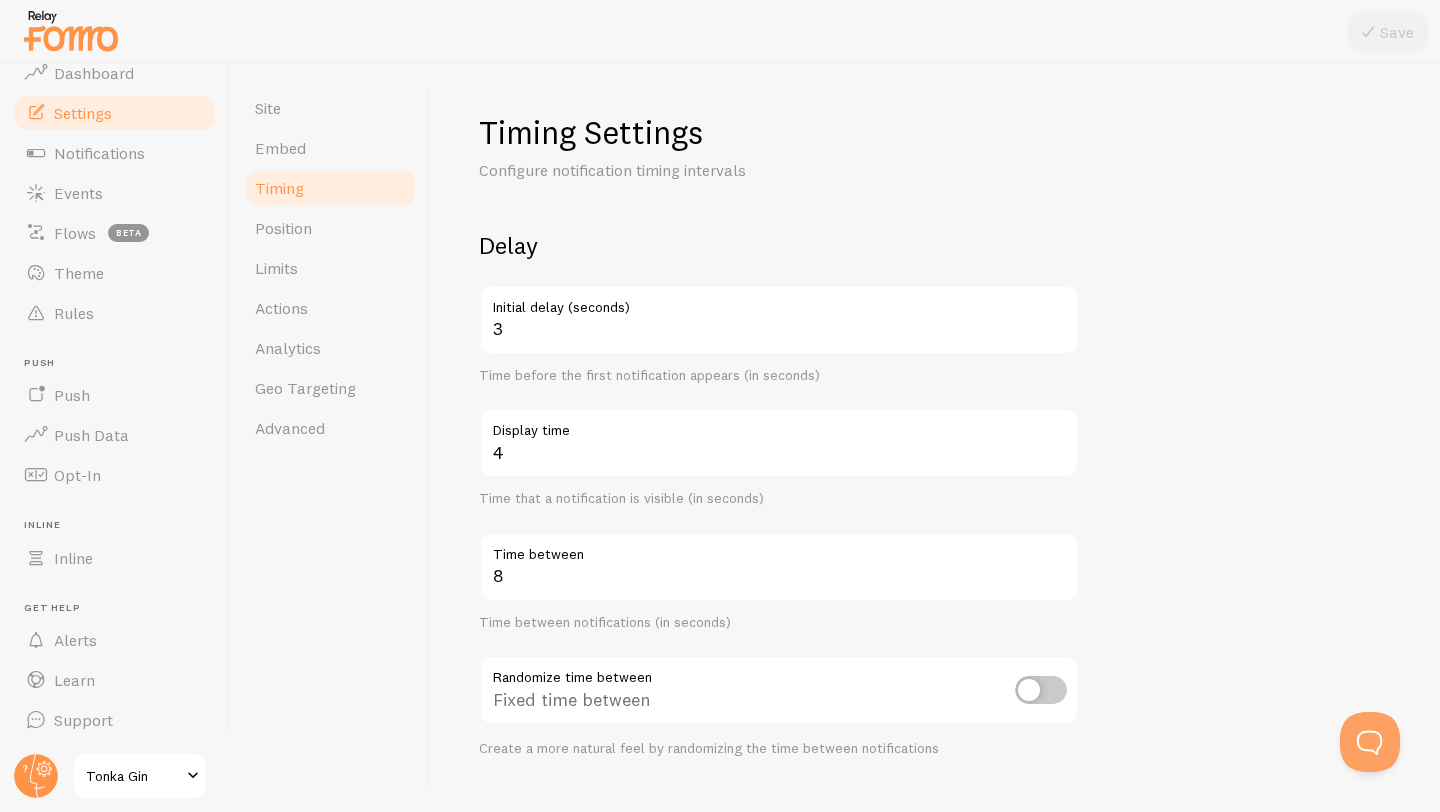 click at bounding box center [1041, 690] 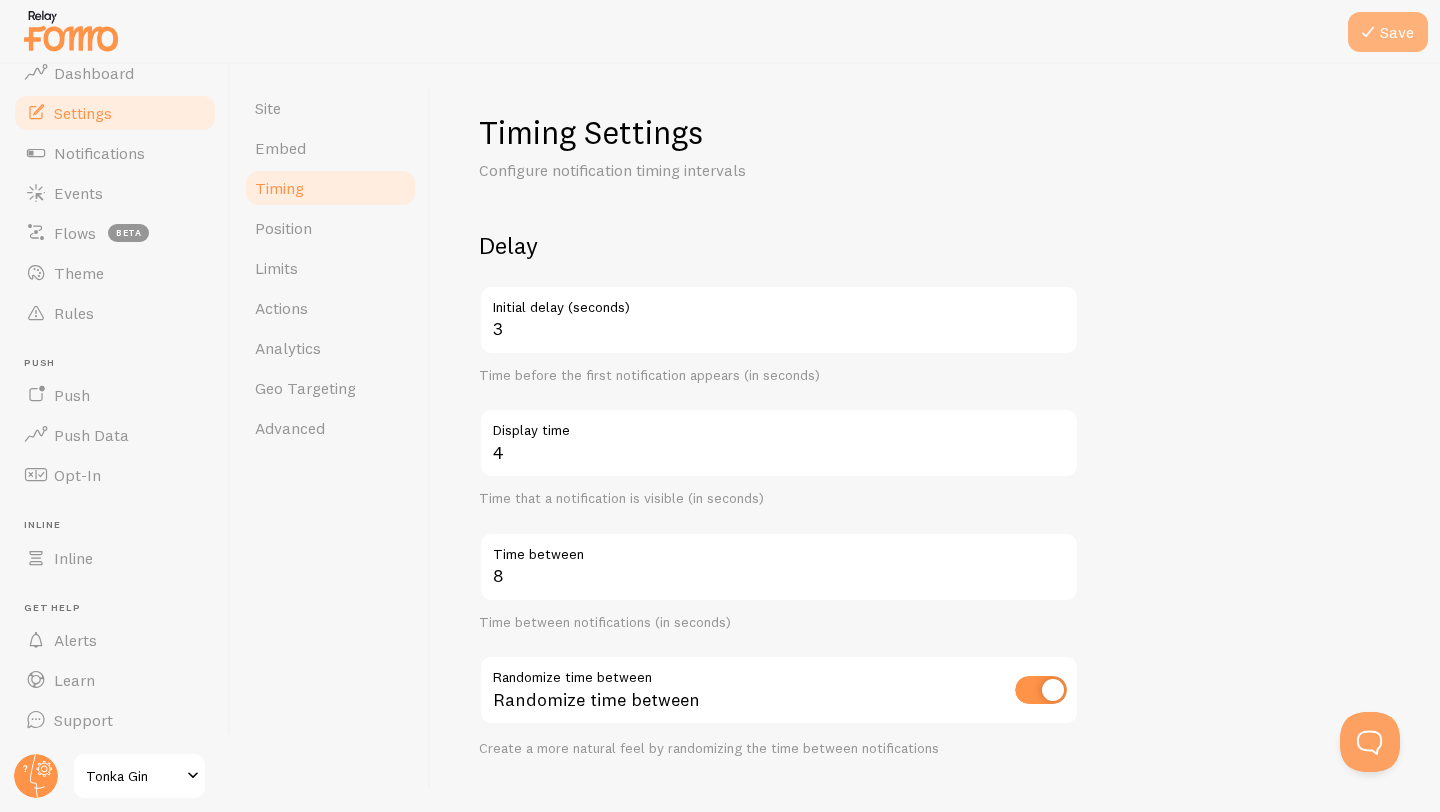 click on "Save" at bounding box center [1388, 32] 